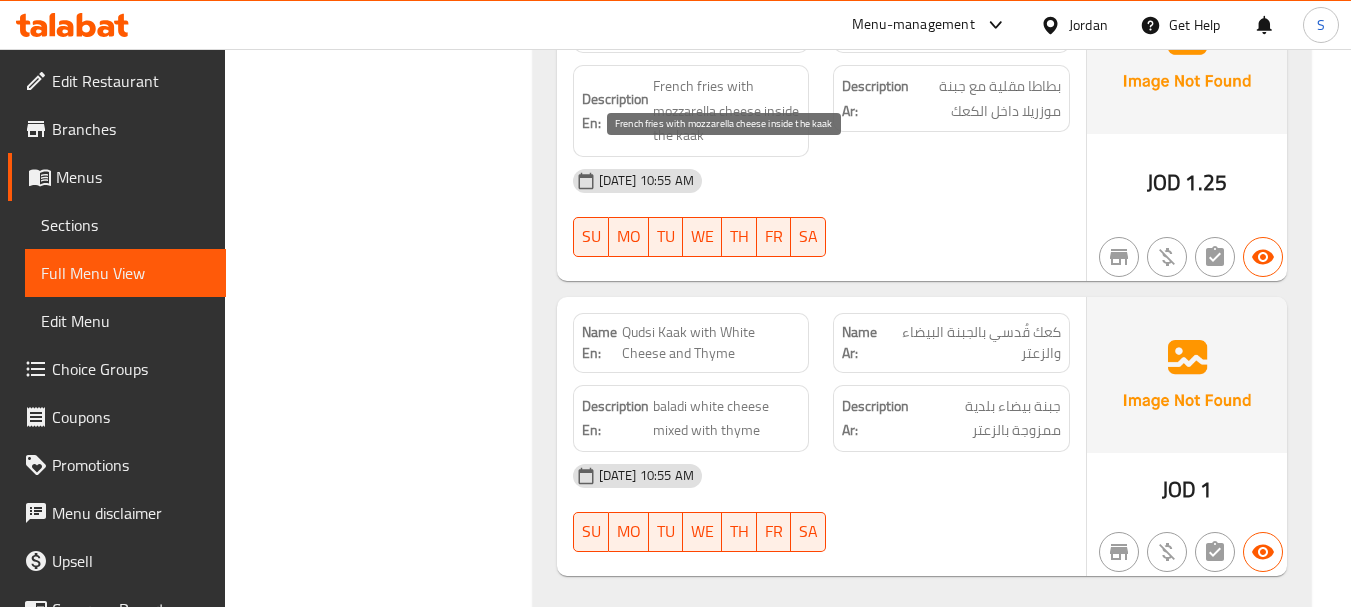scroll, scrollTop: 6109, scrollLeft: 0, axis: vertical 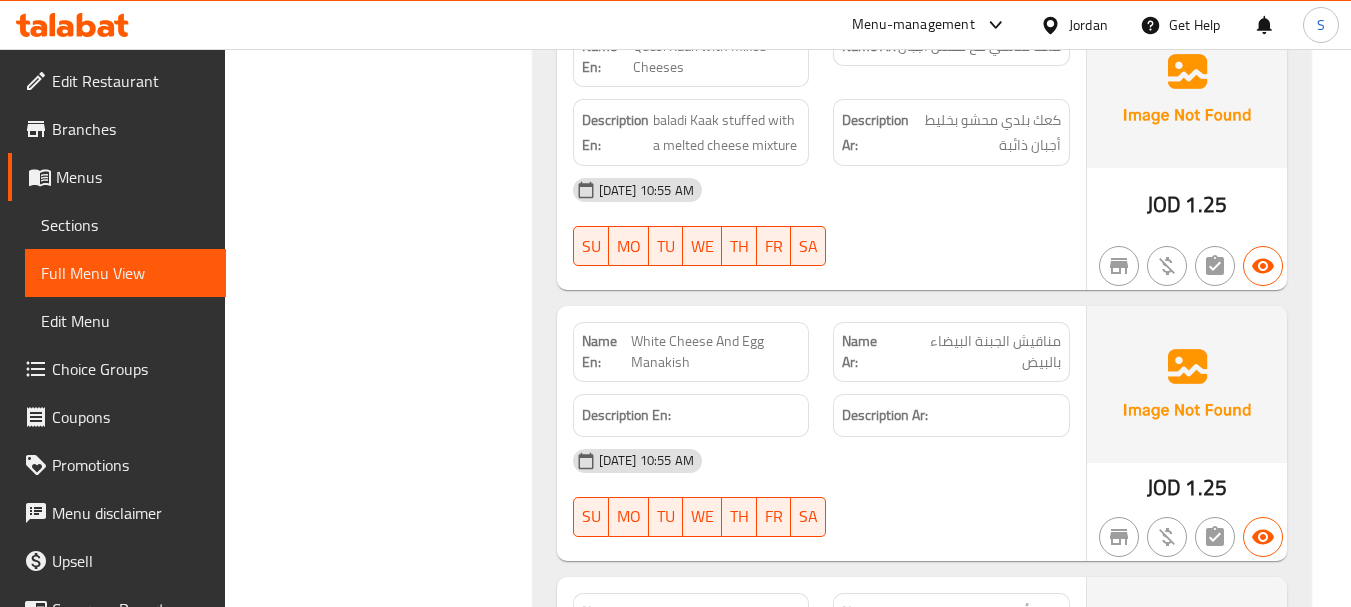 click on "14-07-2025 10:55 AM SU MO TU WE TH FR SA" at bounding box center (821, 493) 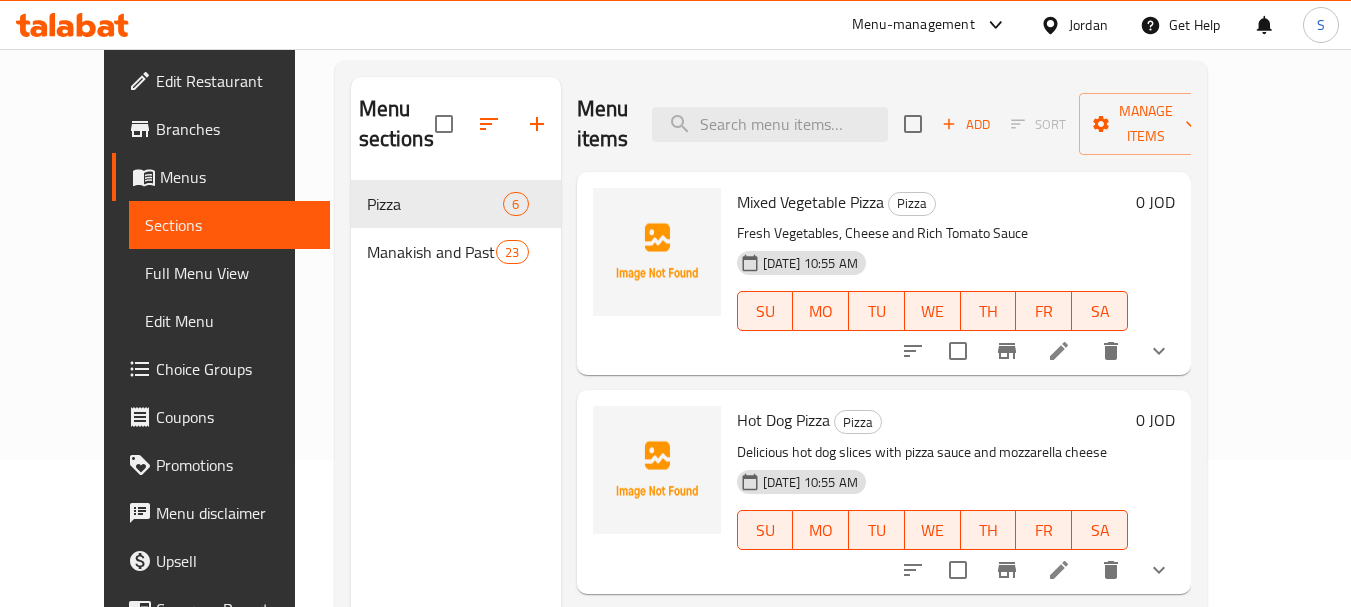 scroll, scrollTop: 0, scrollLeft: 0, axis: both 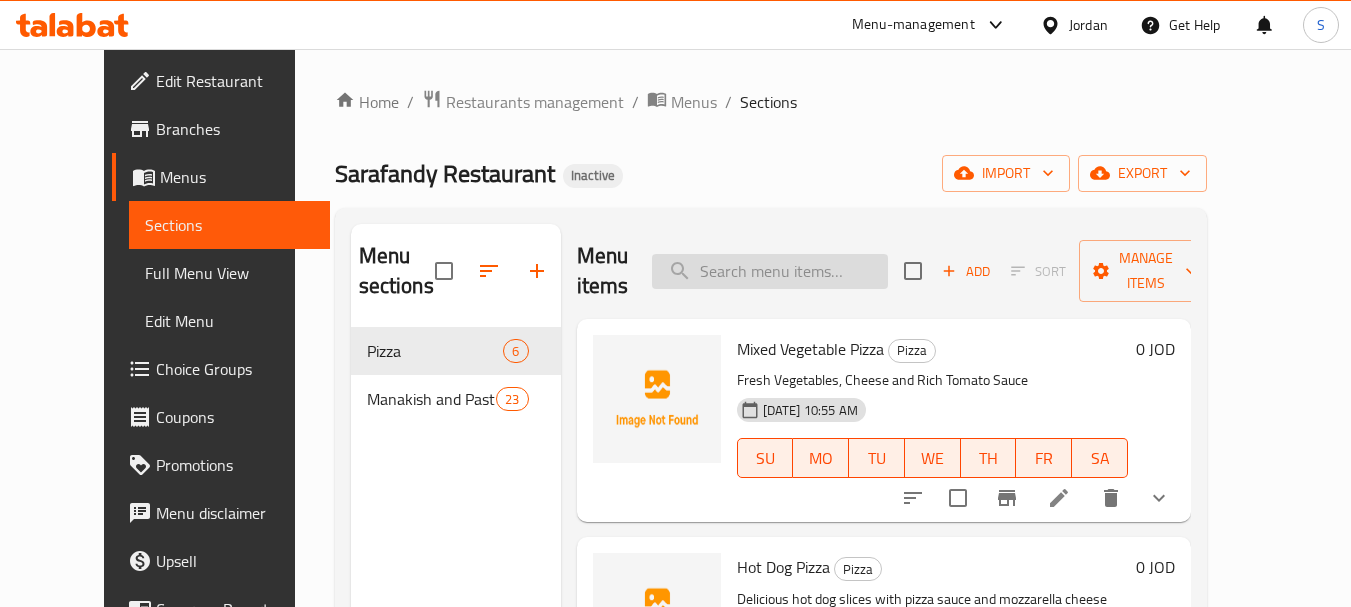 click at bounding box center (770, 271) 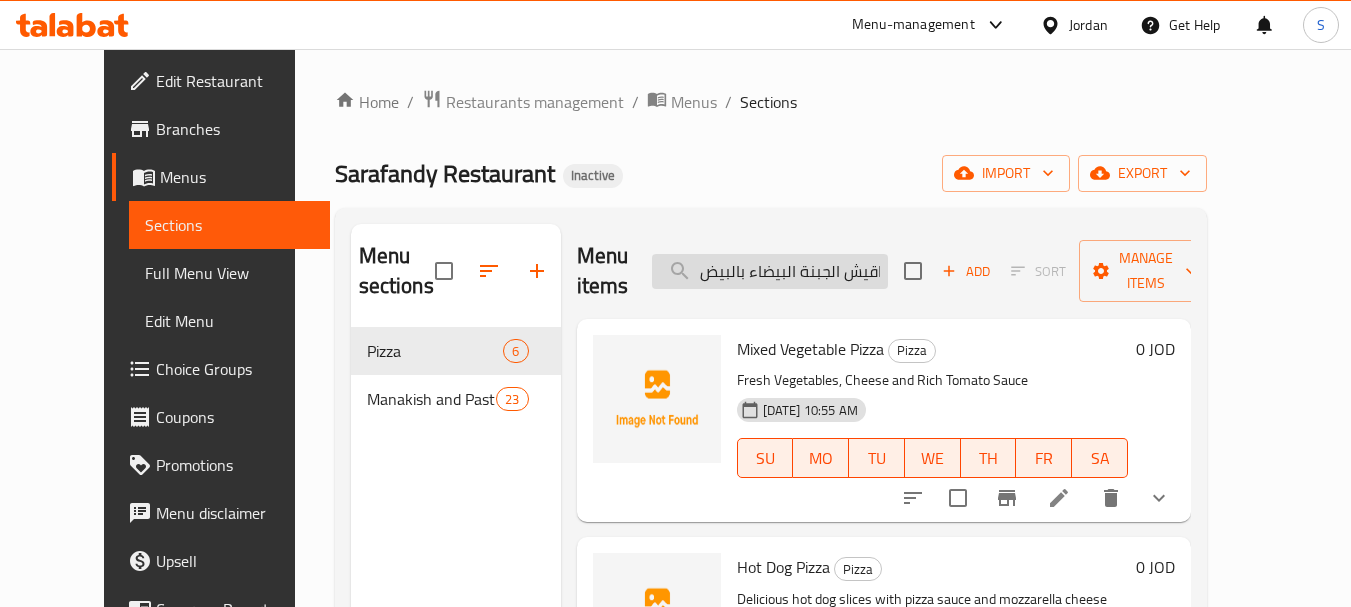 scroll, scrollTop: 0, scrollLeft: 17, axis: horizontal 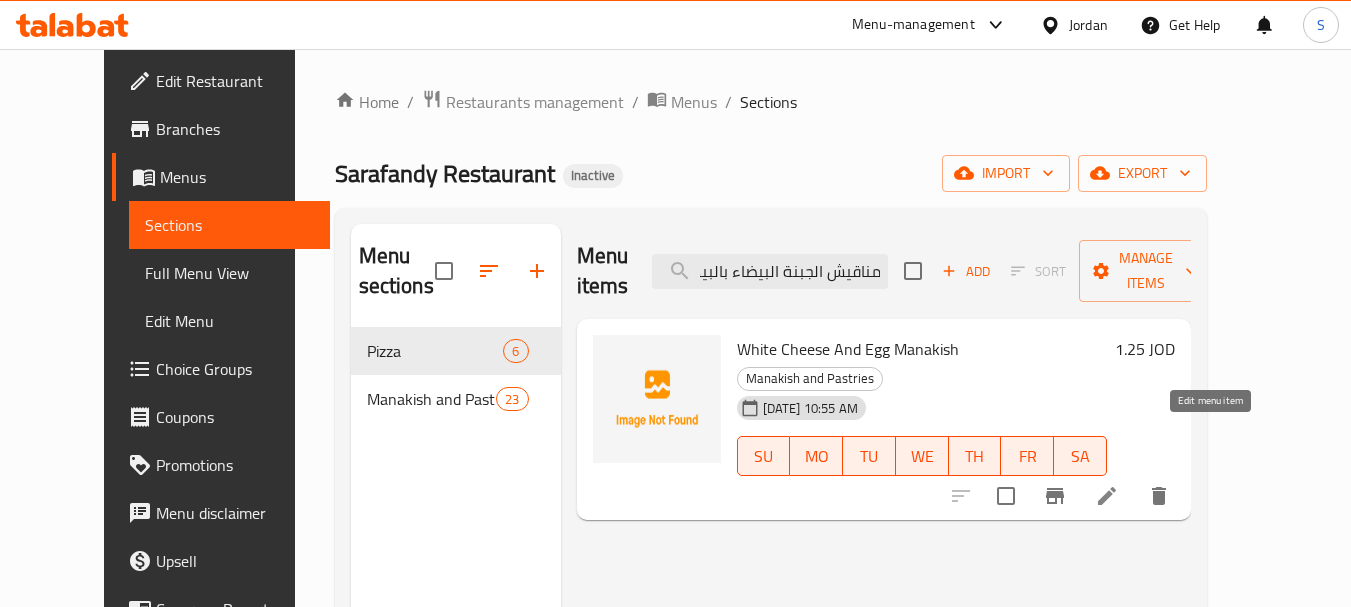 type on "مناقيش الجبنة البيضاء بالبيض" 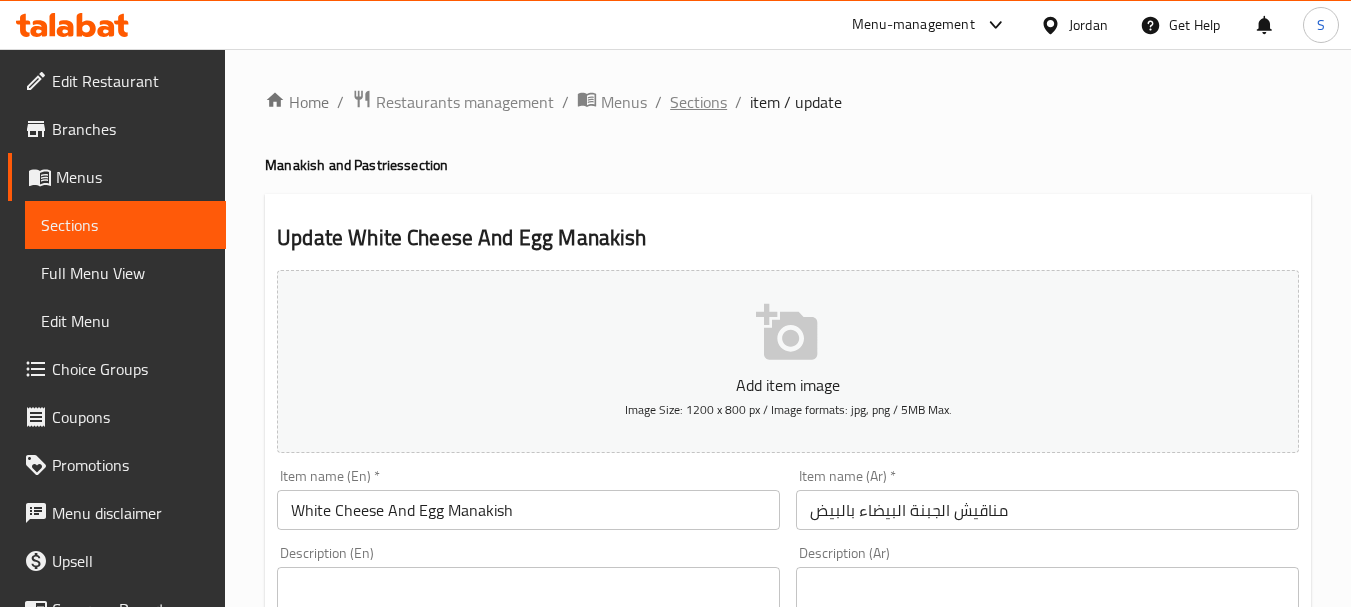 click on "Sections" at bounding box center [698, 102] 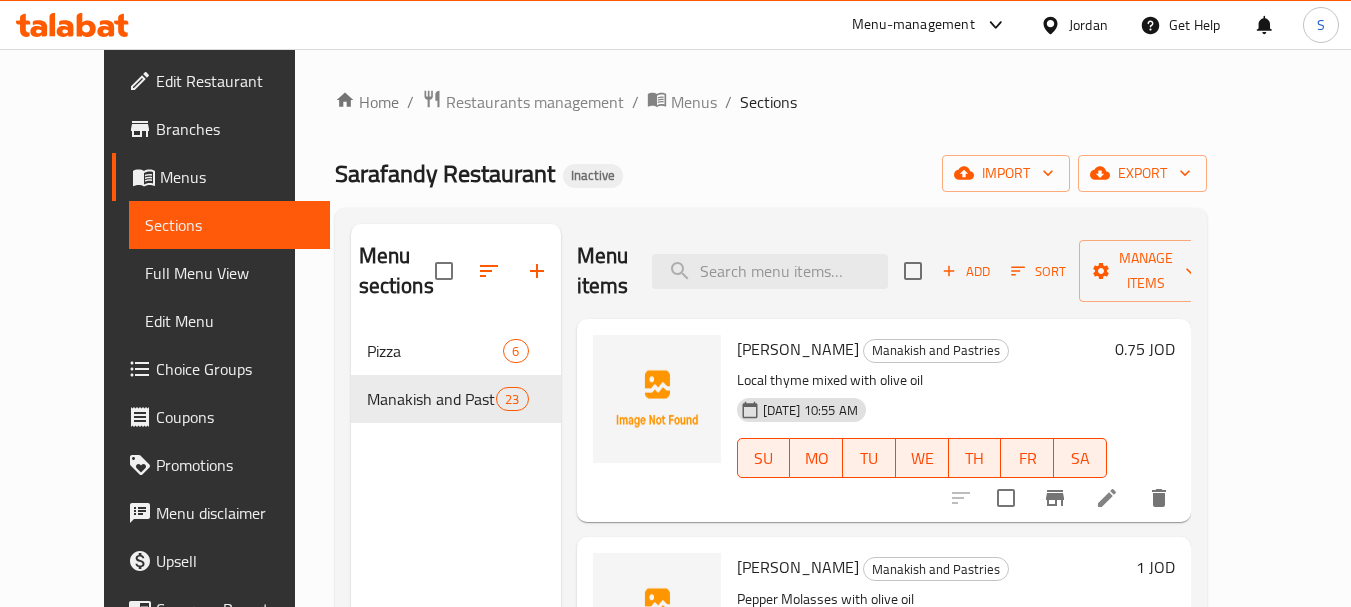 drag, startPoint x: 754, startPoint y: 122, endPoint x: 722, endPoint y: 121, distance: 32.01562 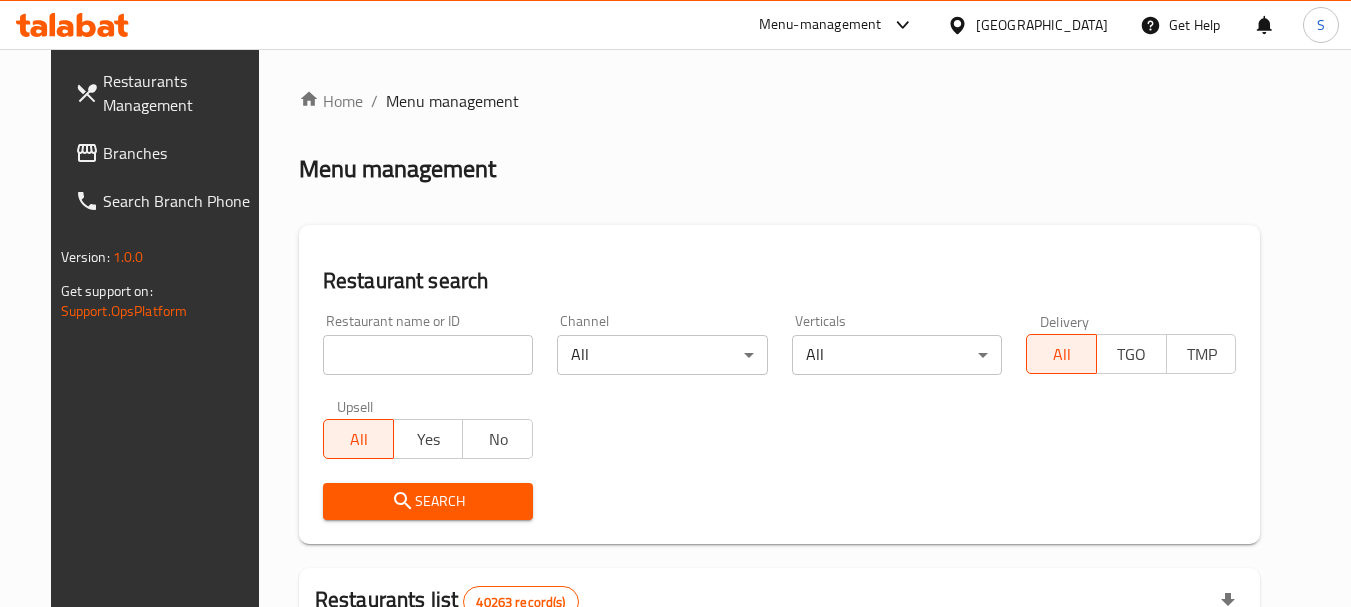 scroll, scrollTop: 0, scrollLeft: 0, axis: both 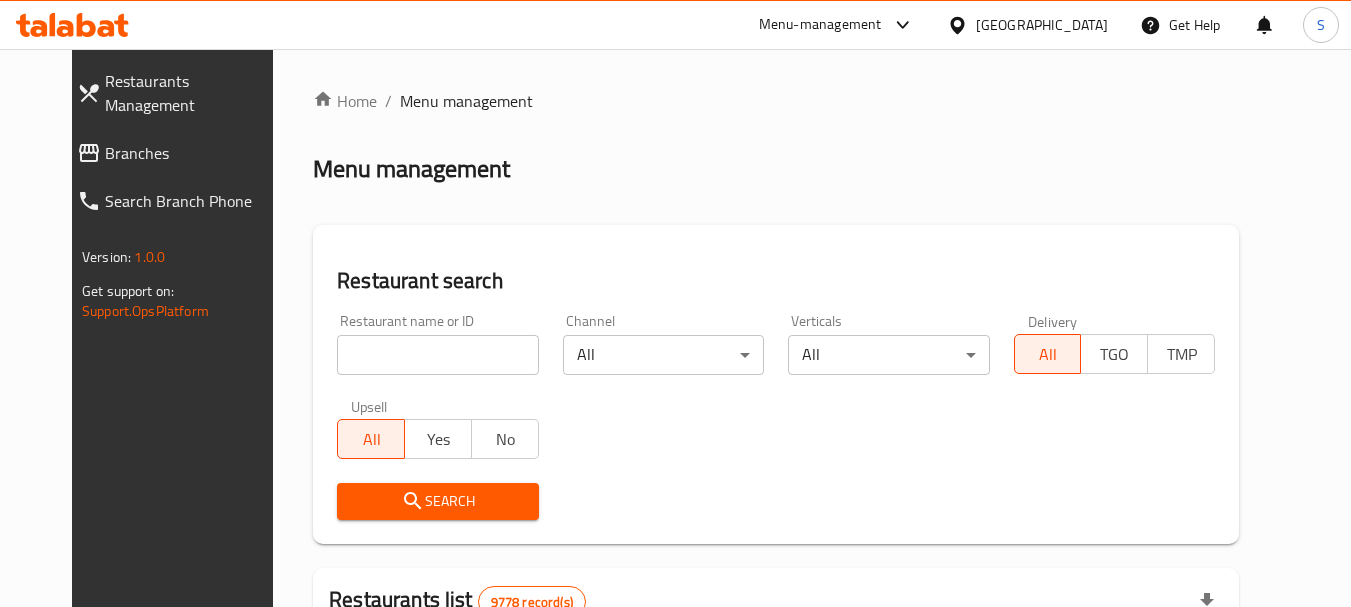 click on "Branches" at bounding box center (193, 153) 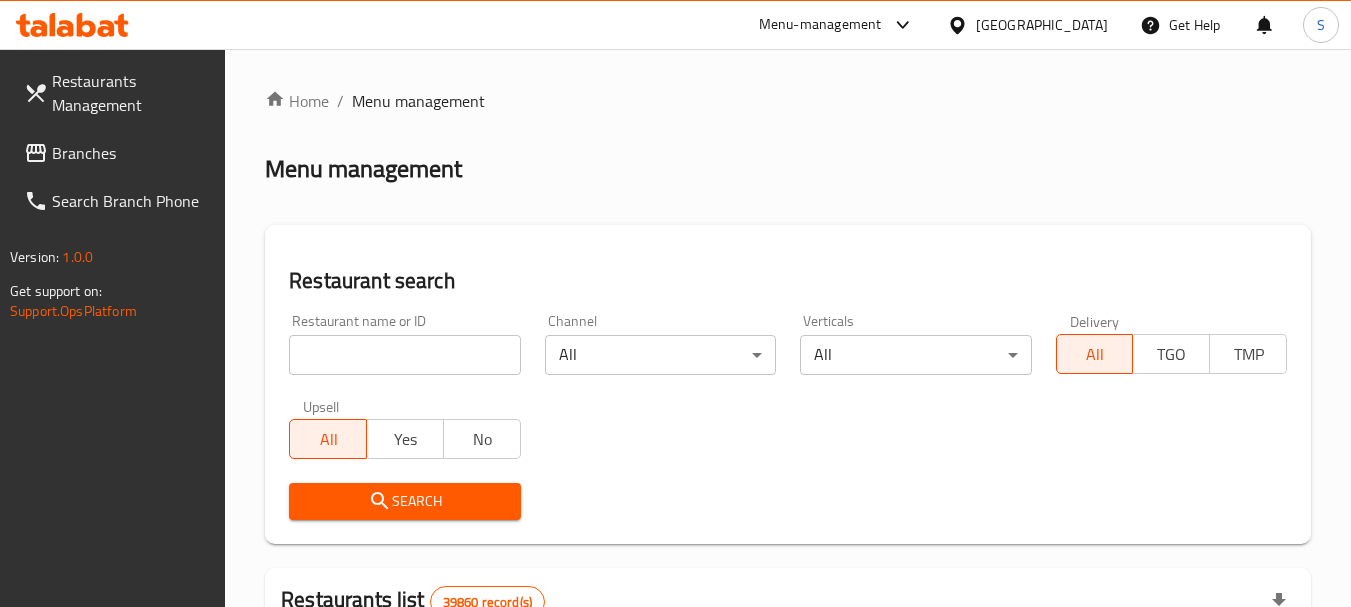scroll, scrollTop: 0, scrollLeft: 0, axis: both 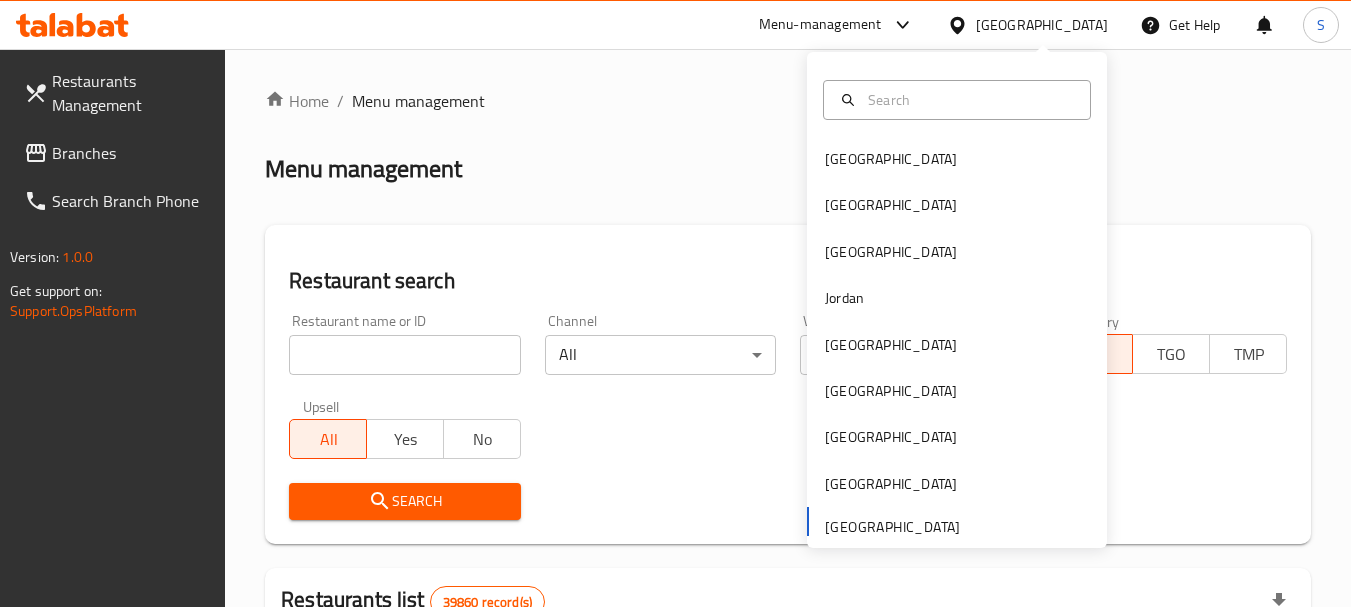 click on "United Arab Emirates" at bounding box center (1042, 25) 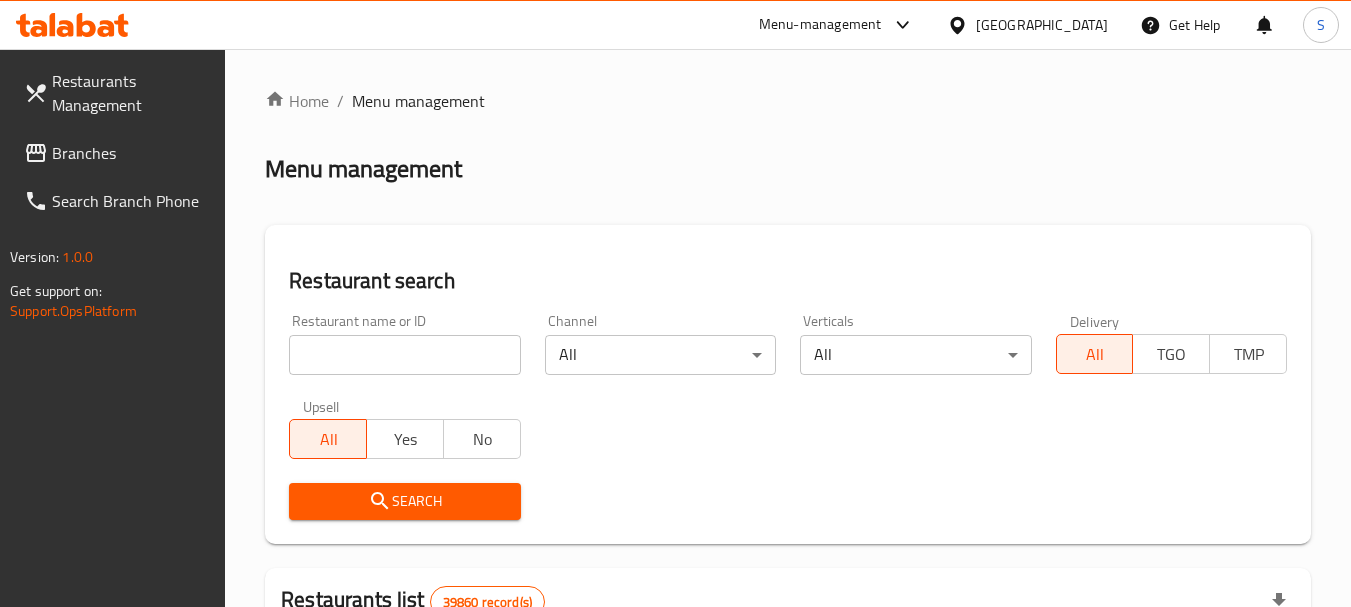 click on "United Arab Emirates" at bounding box center (1042, 25) 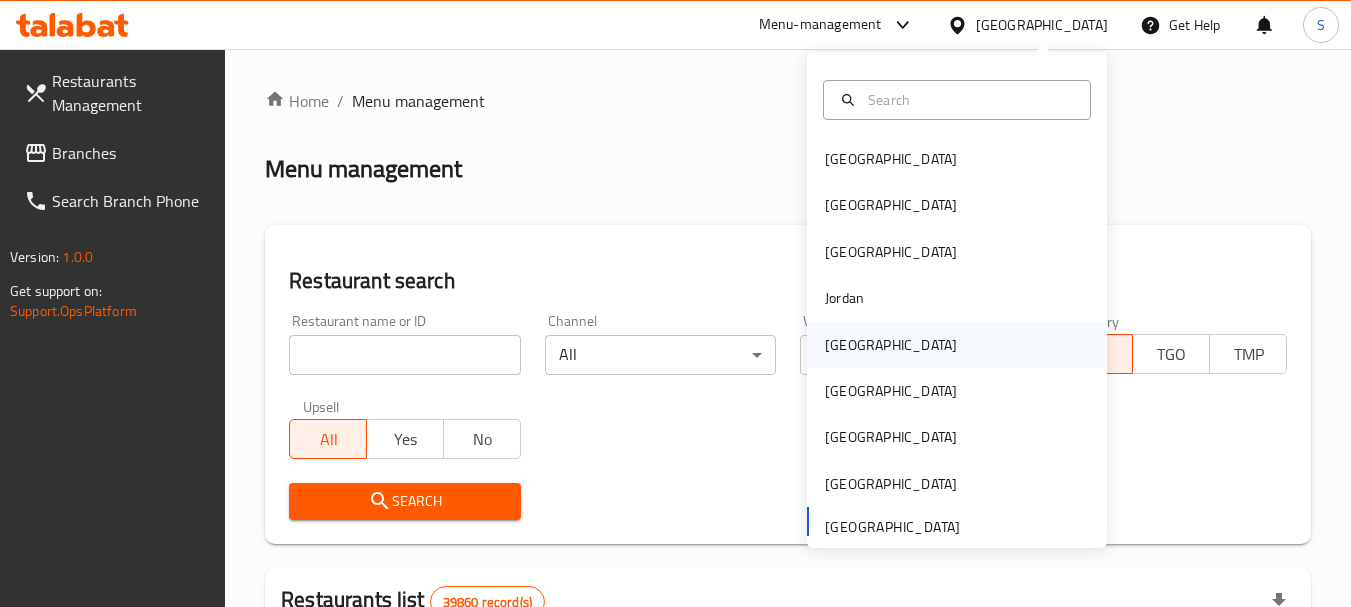 click on "[GEOGRAPHIC_DATA]" at bounding box center (891, 345) 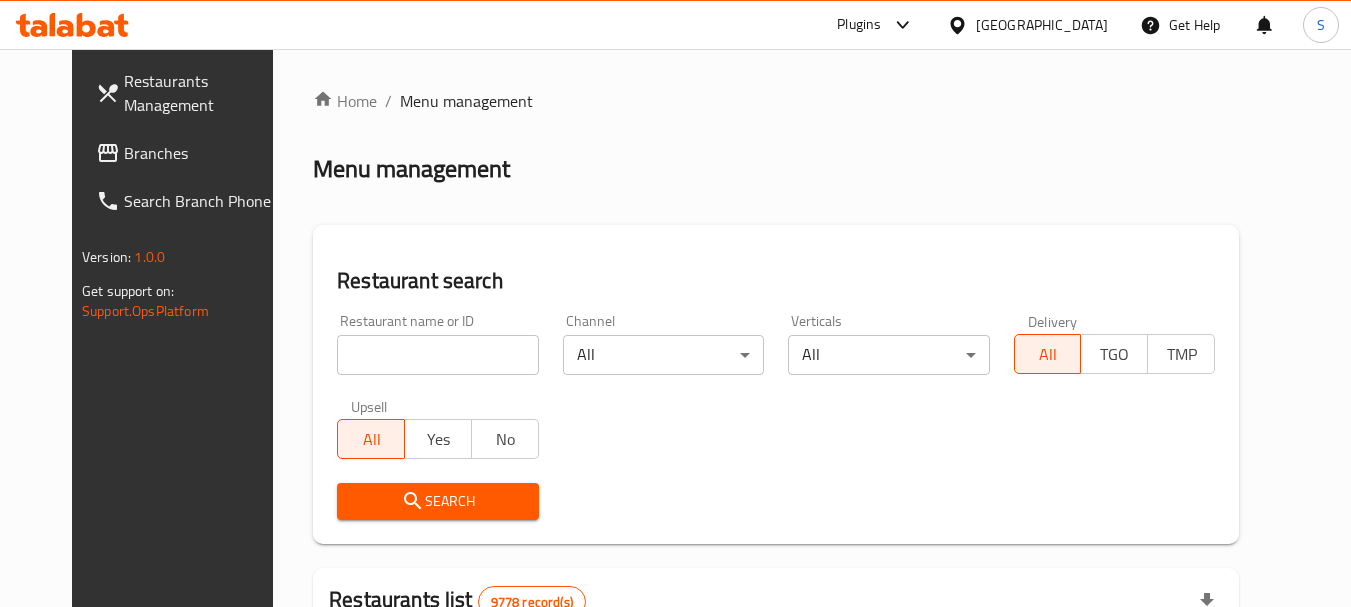 click on "Branches" at bounding box center (203, 153) 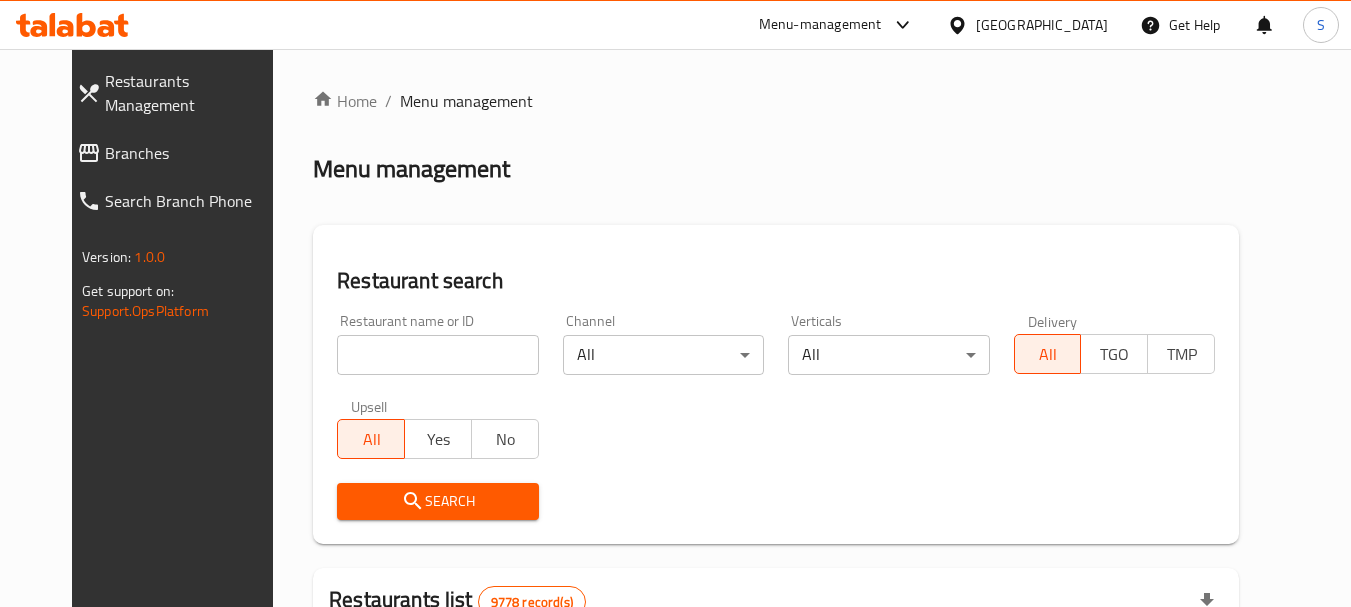 scroll, scrollTop: 0, scrollLeft: 0, axis: both 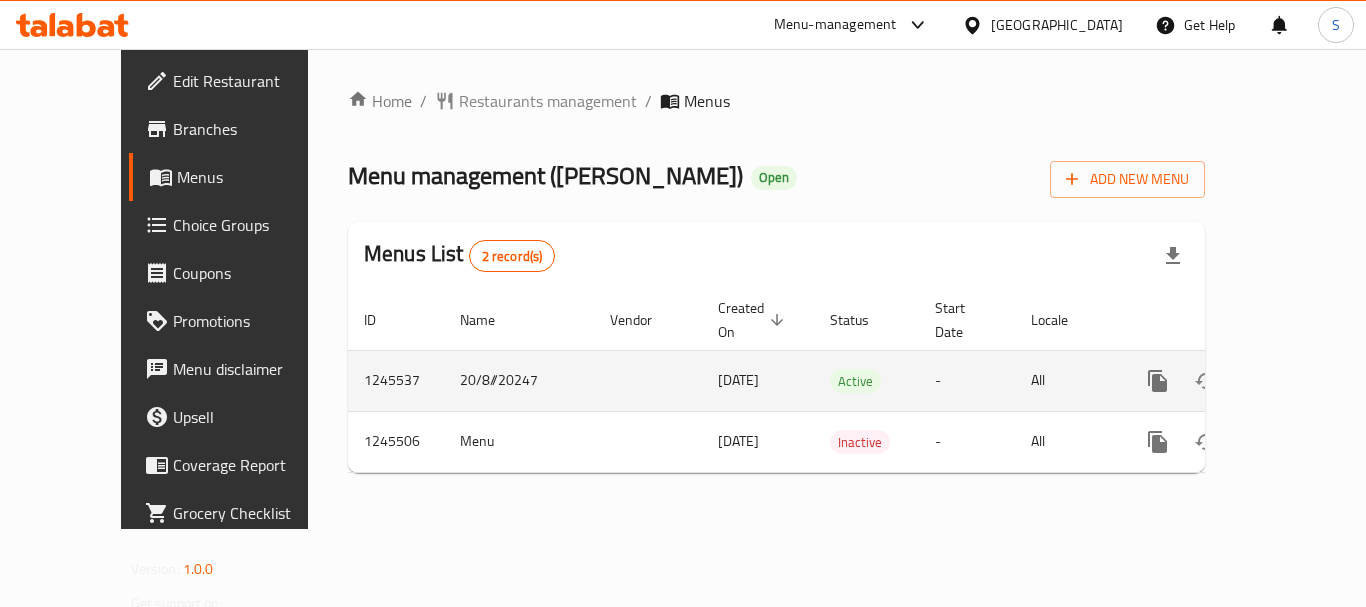click 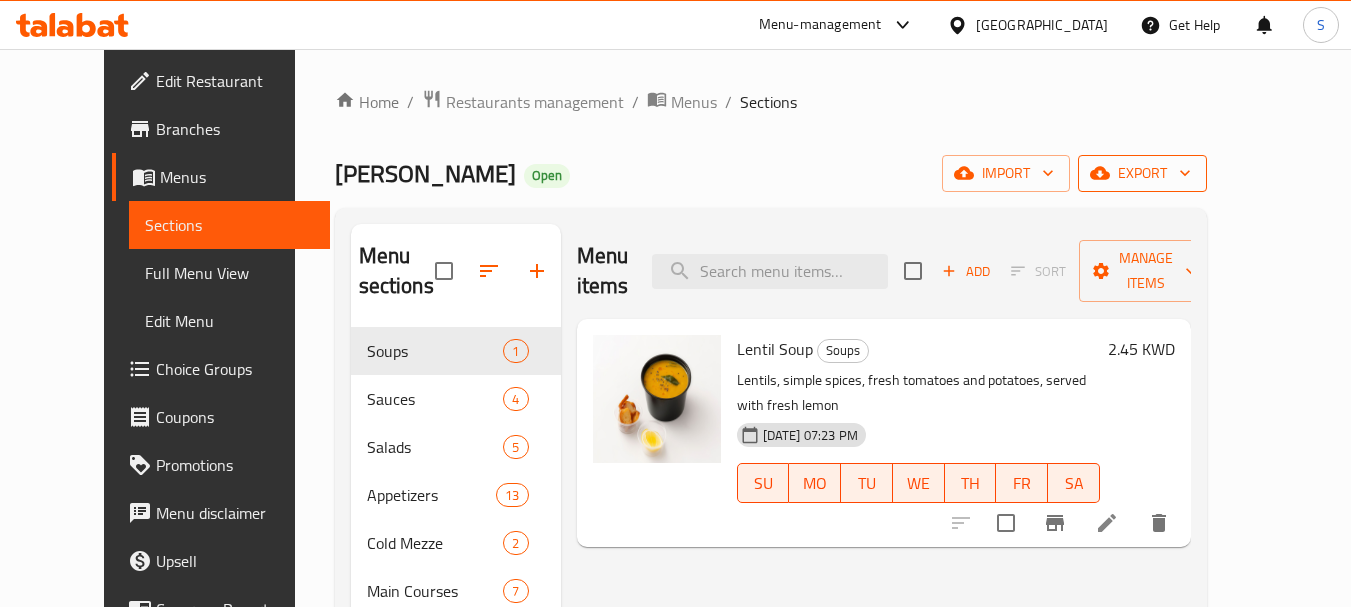 click on "export" at bounding box center (1142, 173) 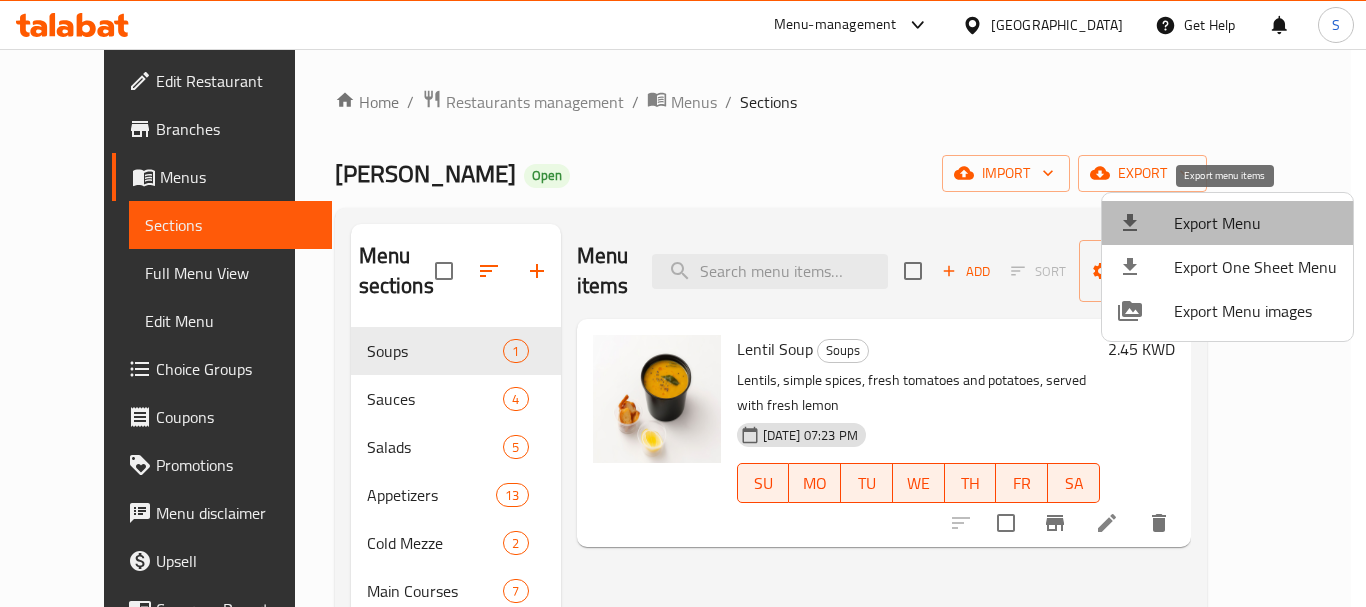 click on "Export Menu" at bounding box center [1255, 223] 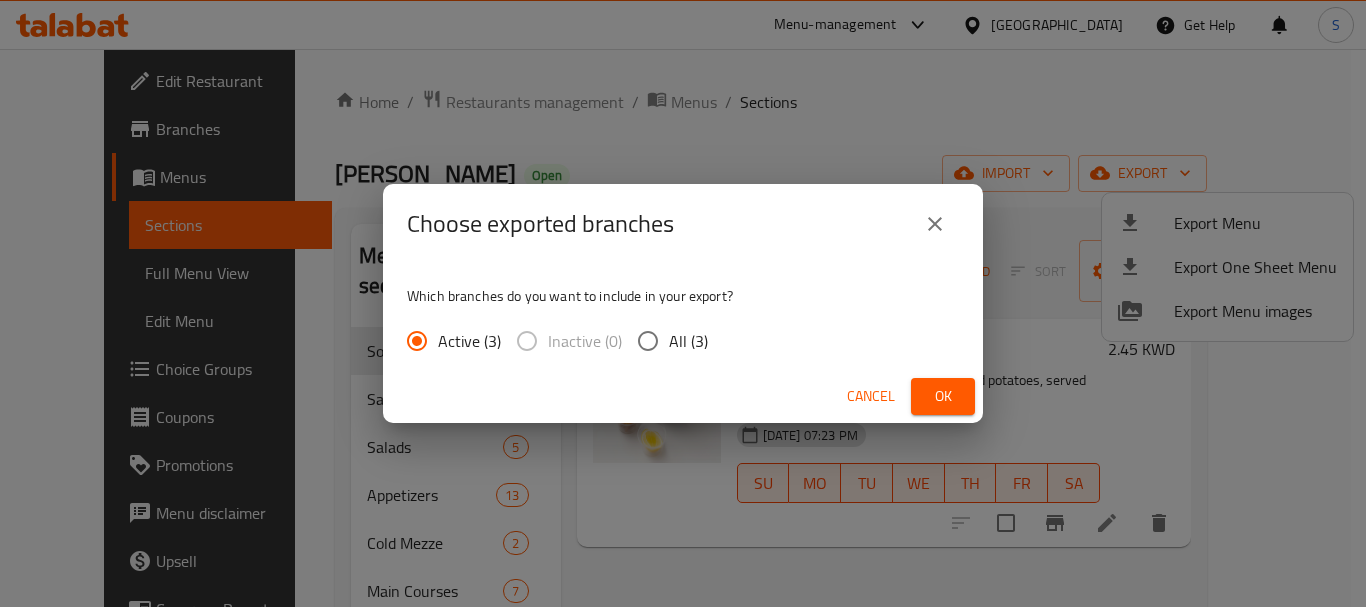 click on "All (3)" at bounding box center [688, 341] 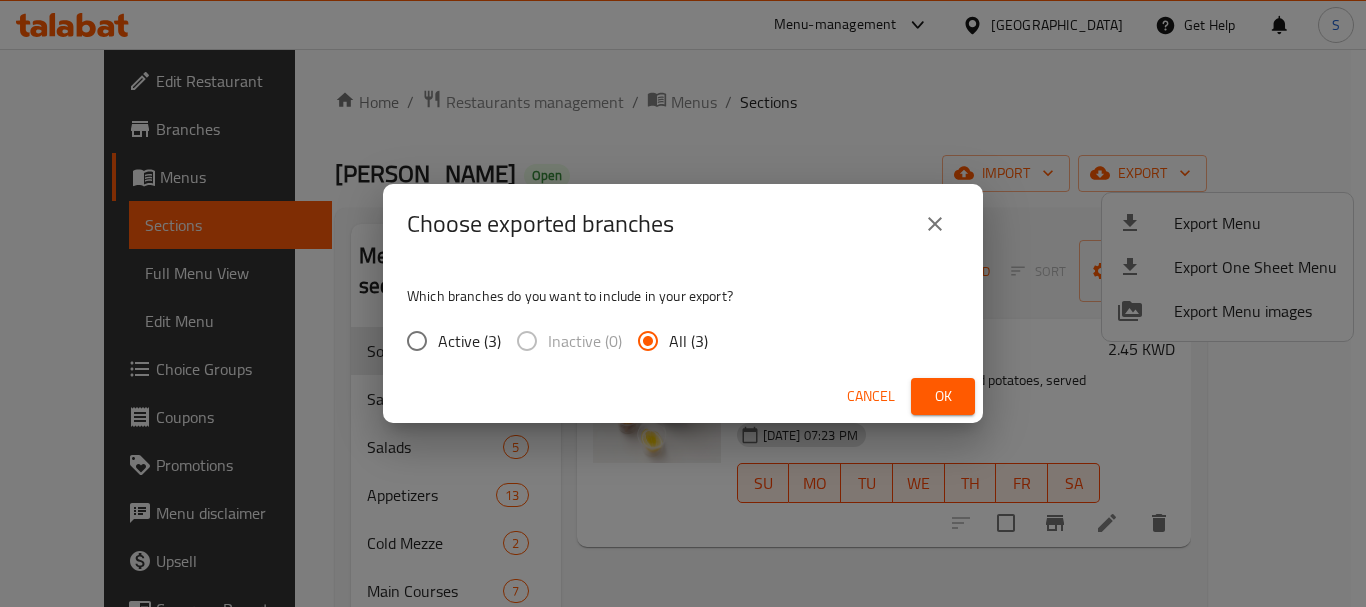 click on "Ok" at bounding box center [943, 396] 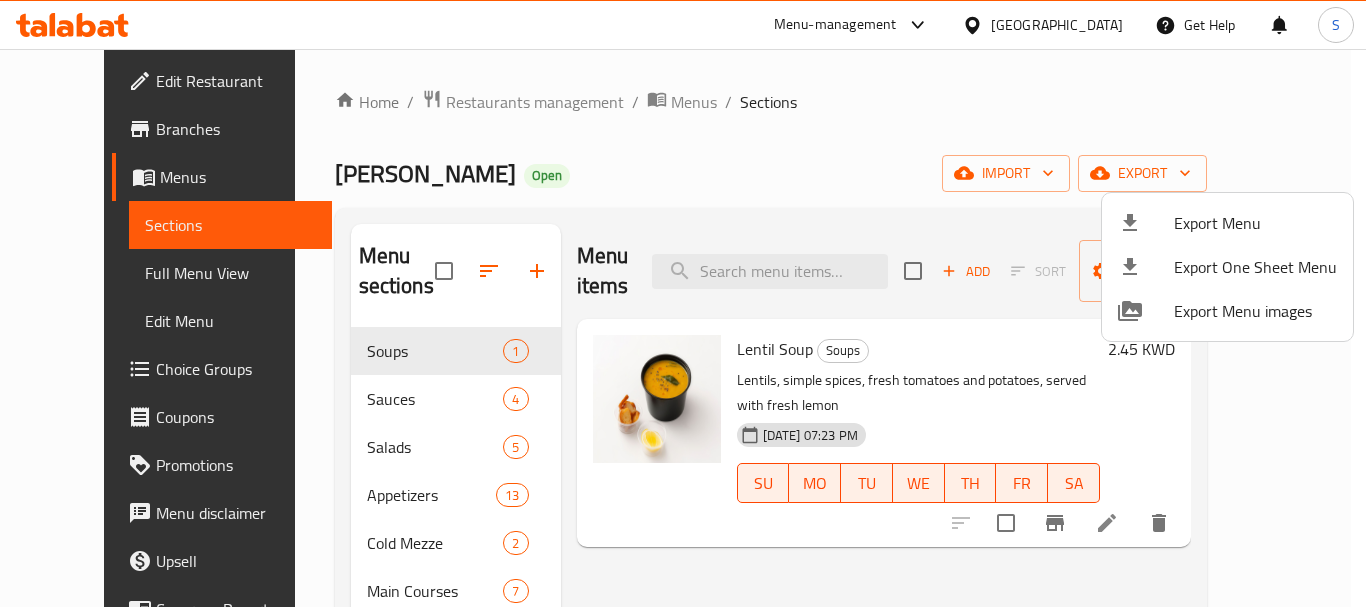 click at bounding box center [683, 303] 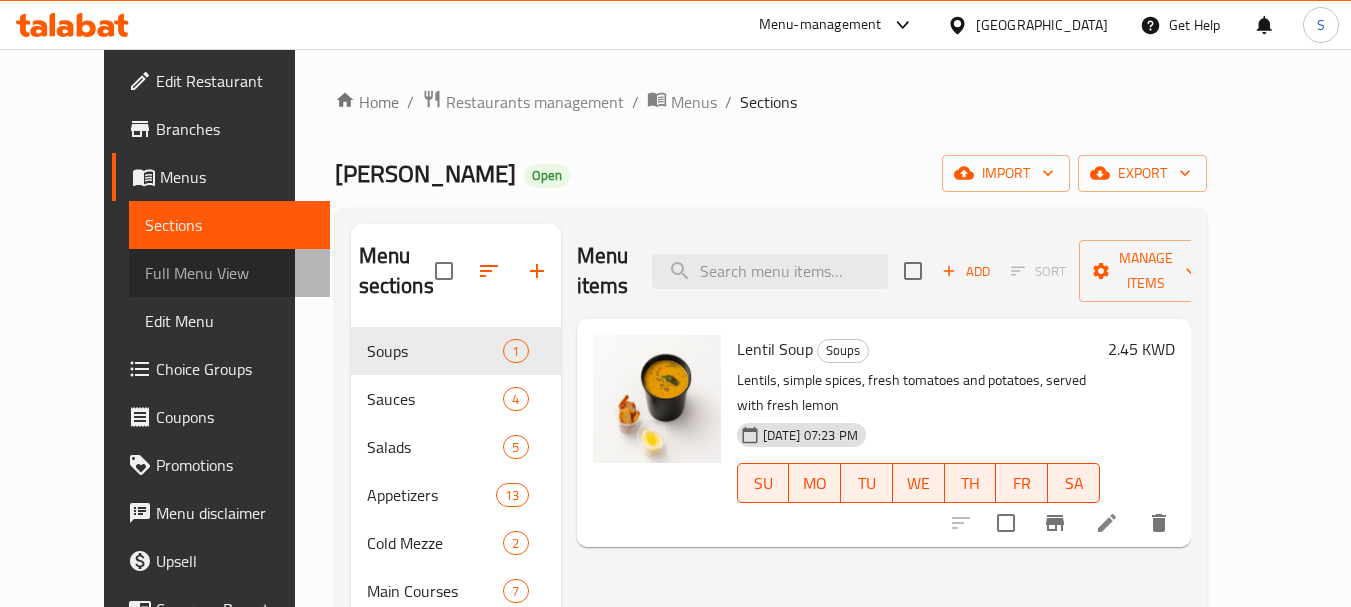 click on "Full Menu View" at bounding box center (229, 273) 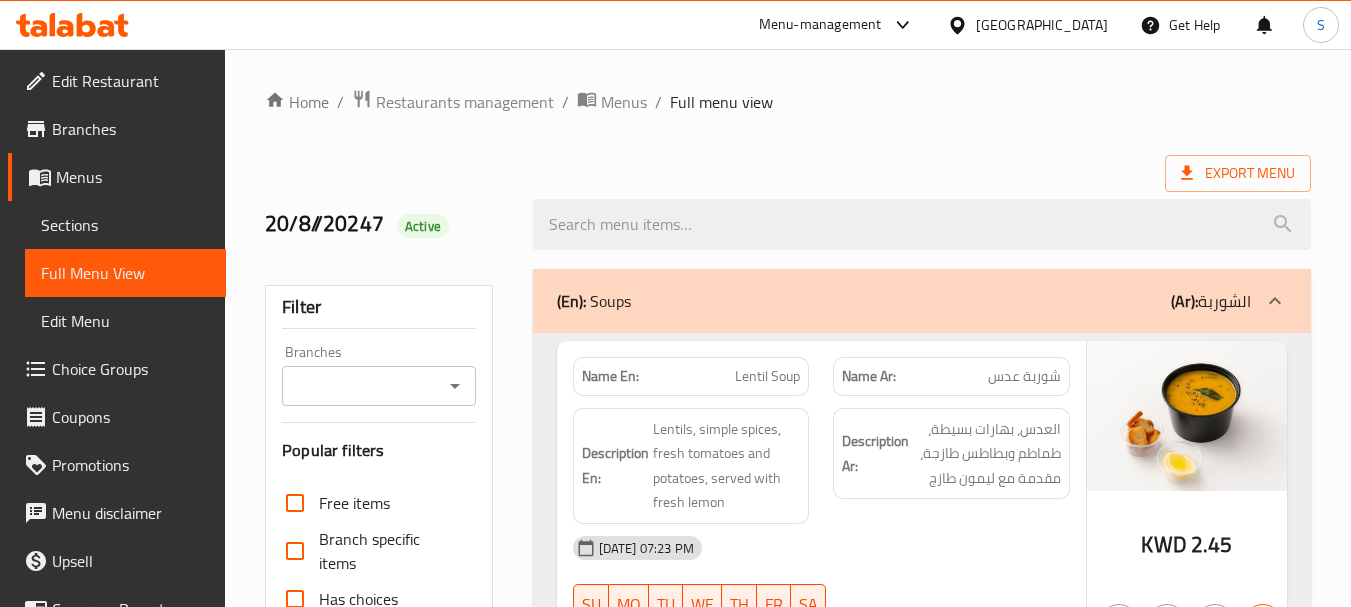 click on "Branches" at bounding box center [362, 386] 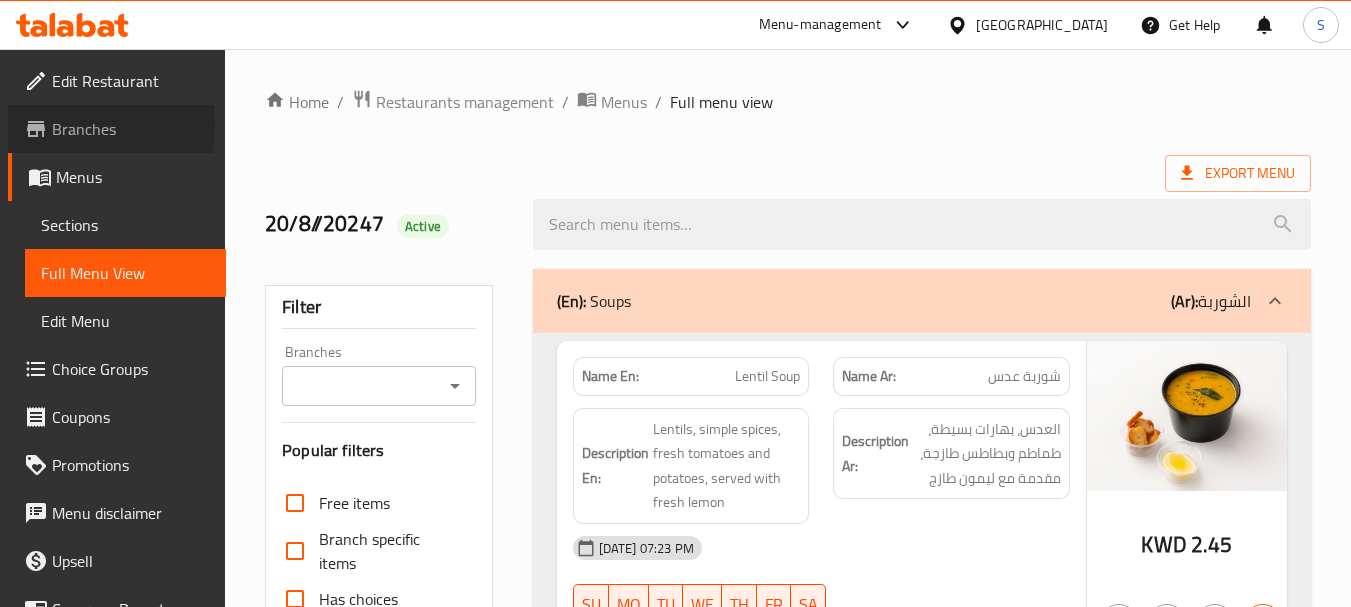 click on "Branches" at bounding box center (131, 129) 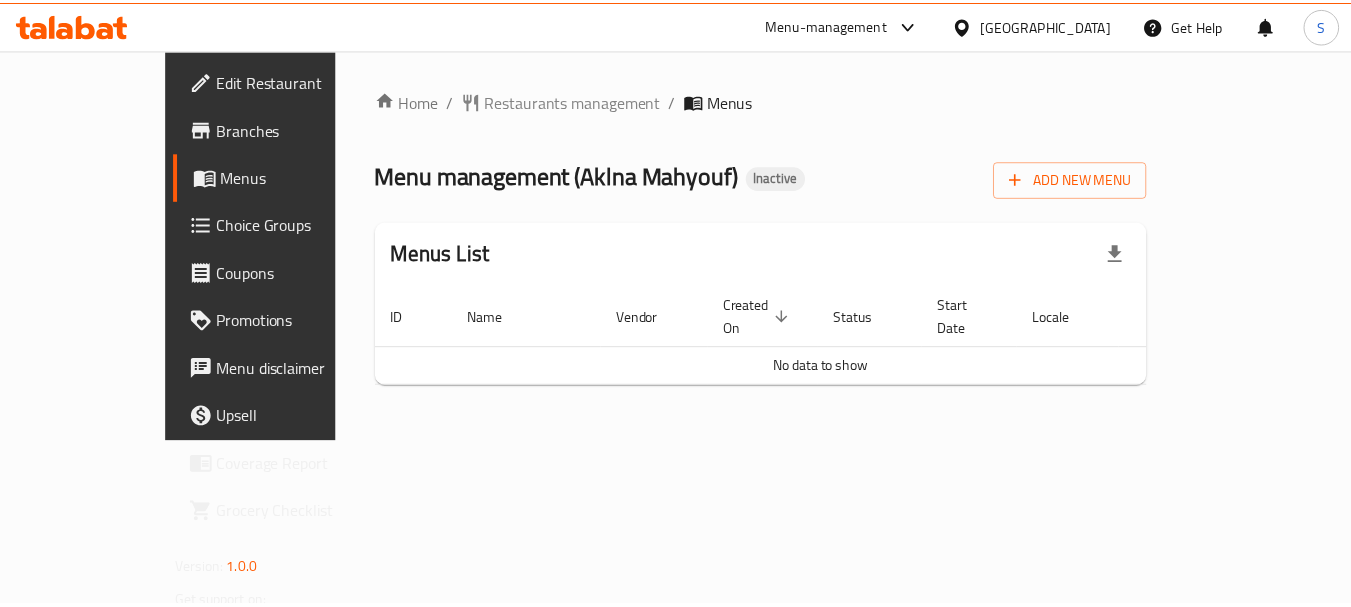 scroll, scrollTop: 0, scrollLeft: 0, axis: both 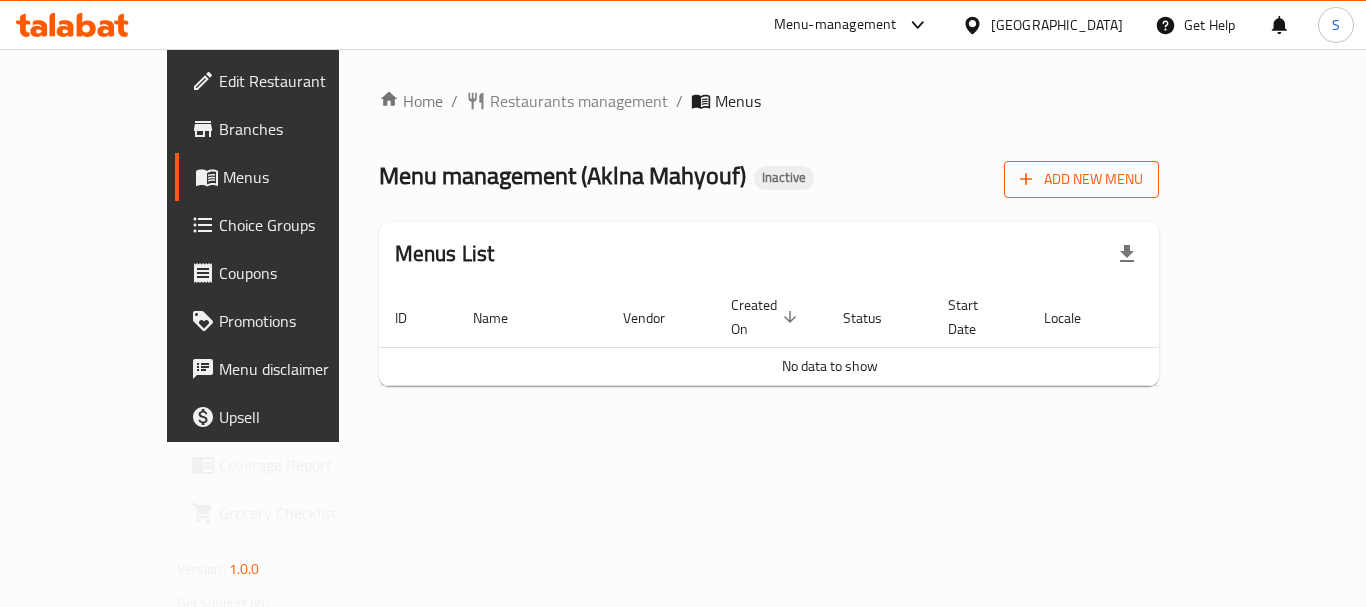 click on "Add New Menu" at bounding box center (1081, 179) 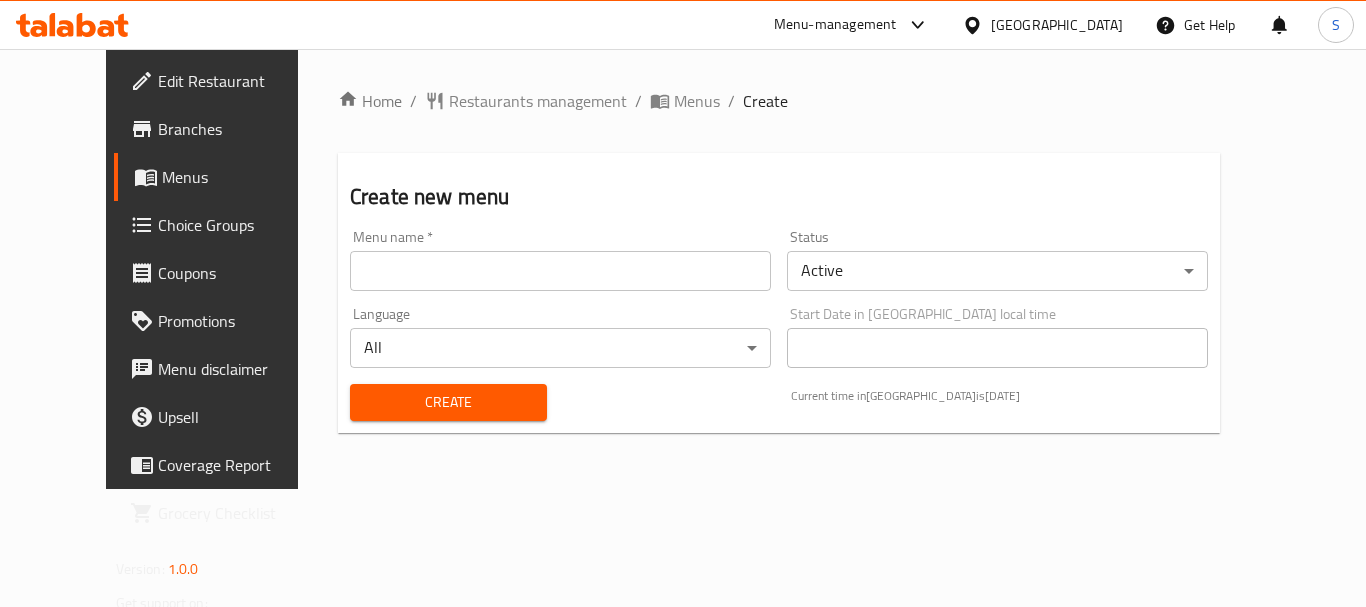 click at bounding box center [560, 271] 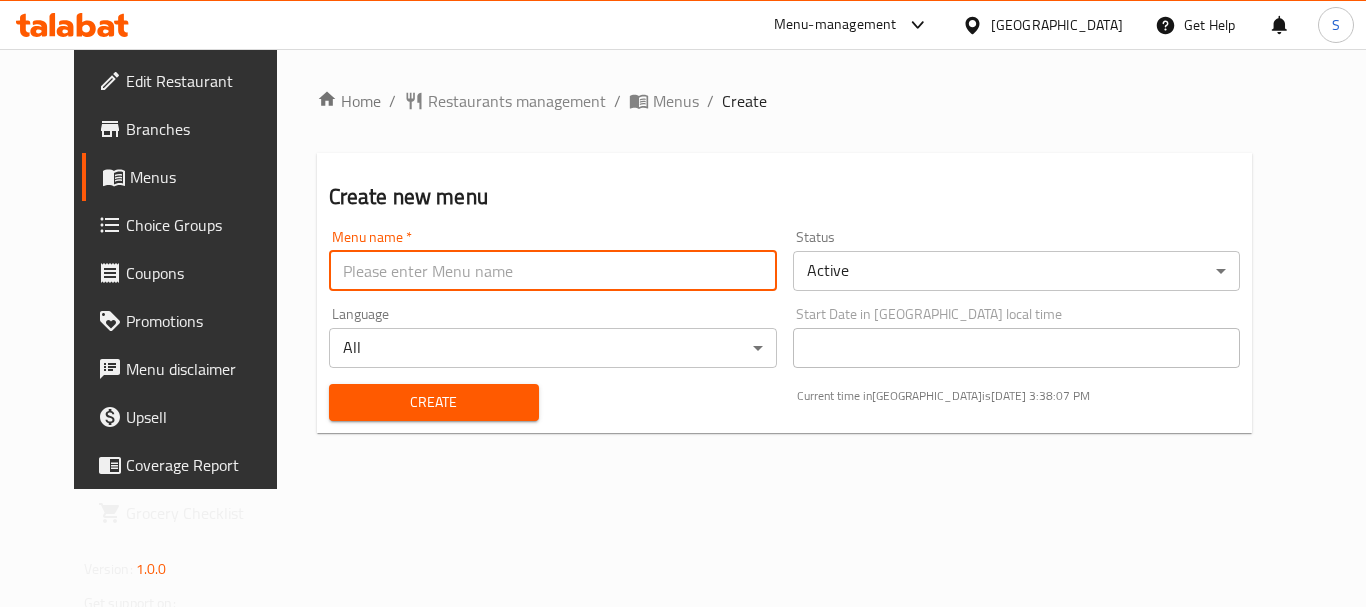 drag, startPoint x: 418, startPoint y: 253, endPoint x: 357, endPoint y: 551, distance: 304.17923 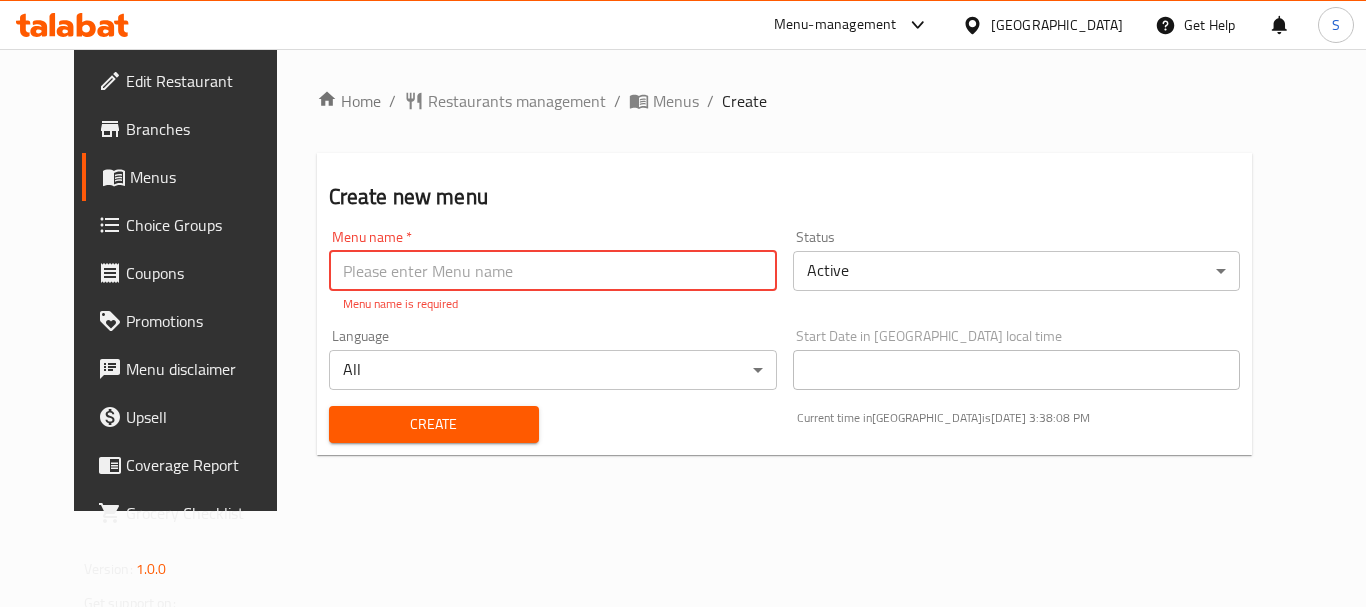 click at bounding box center (553, 271) 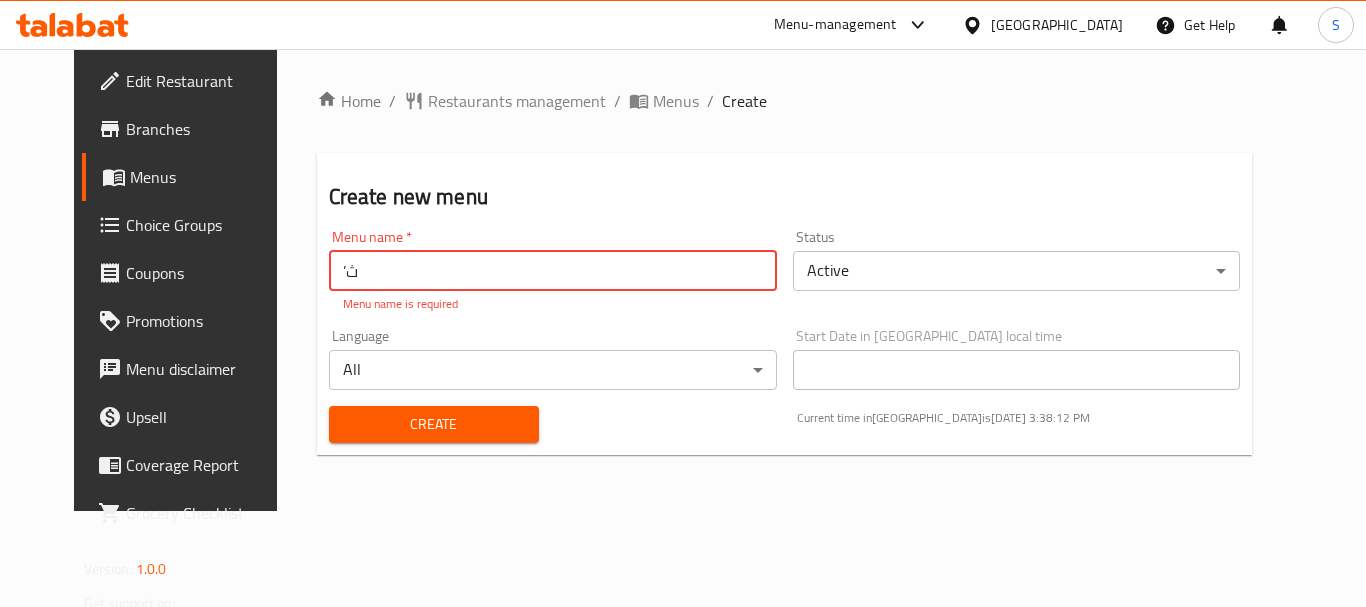 type on "’" 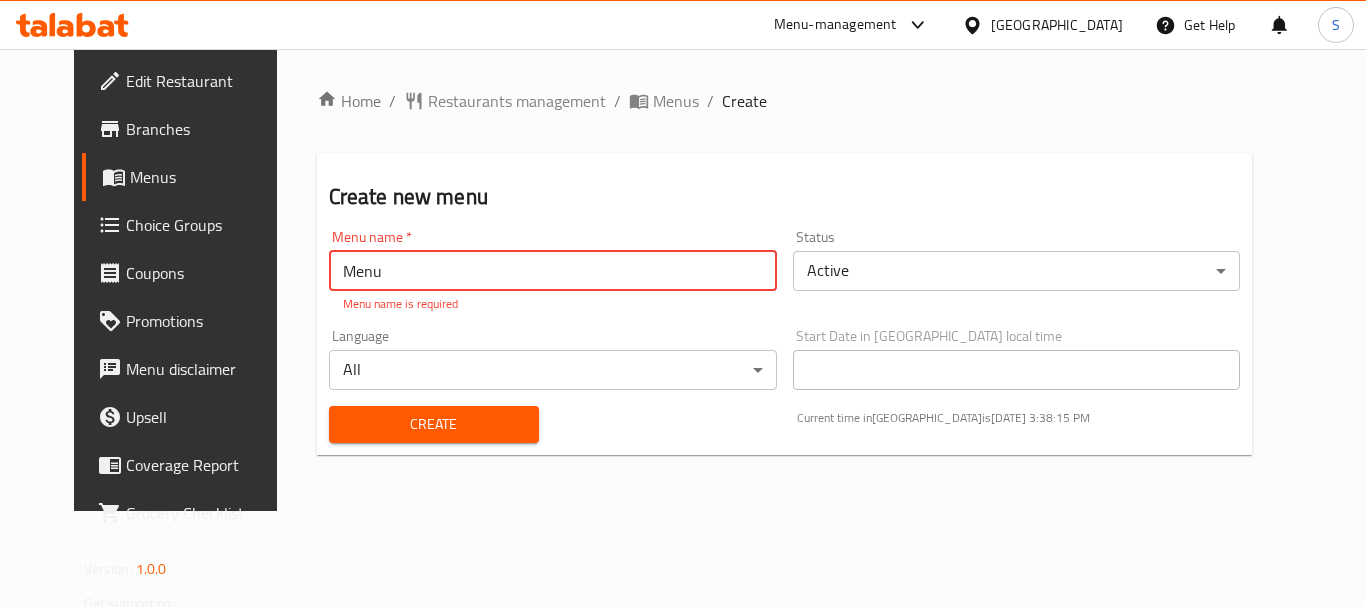 type on "Menu" 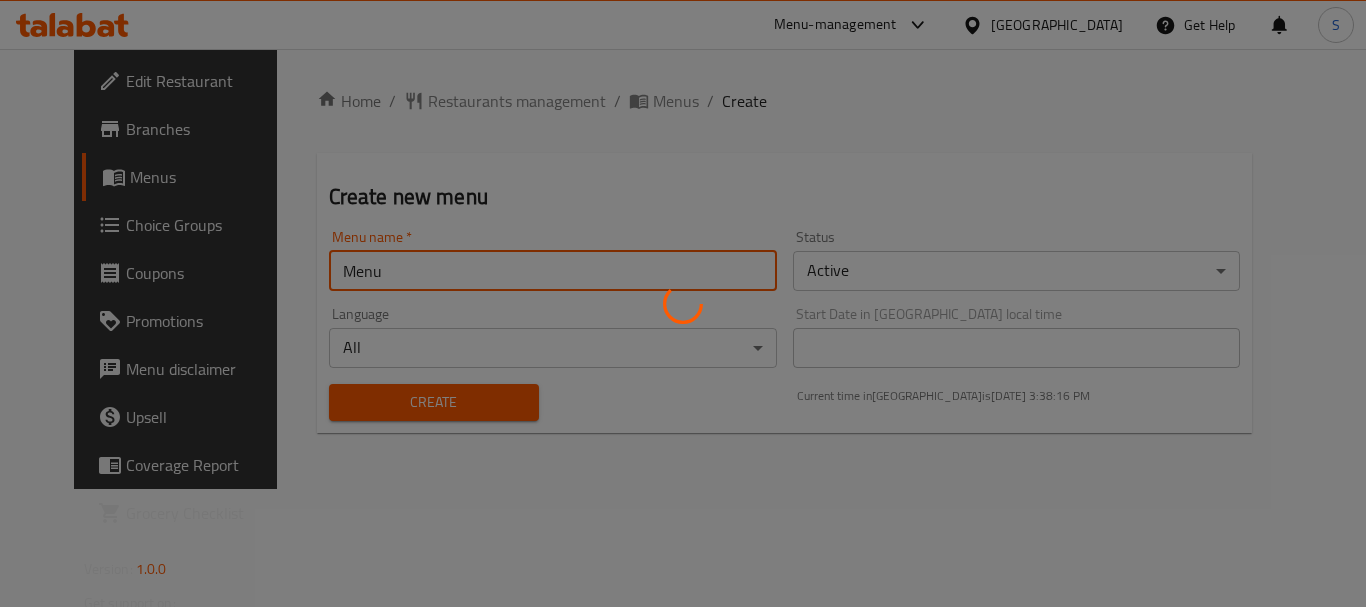 type 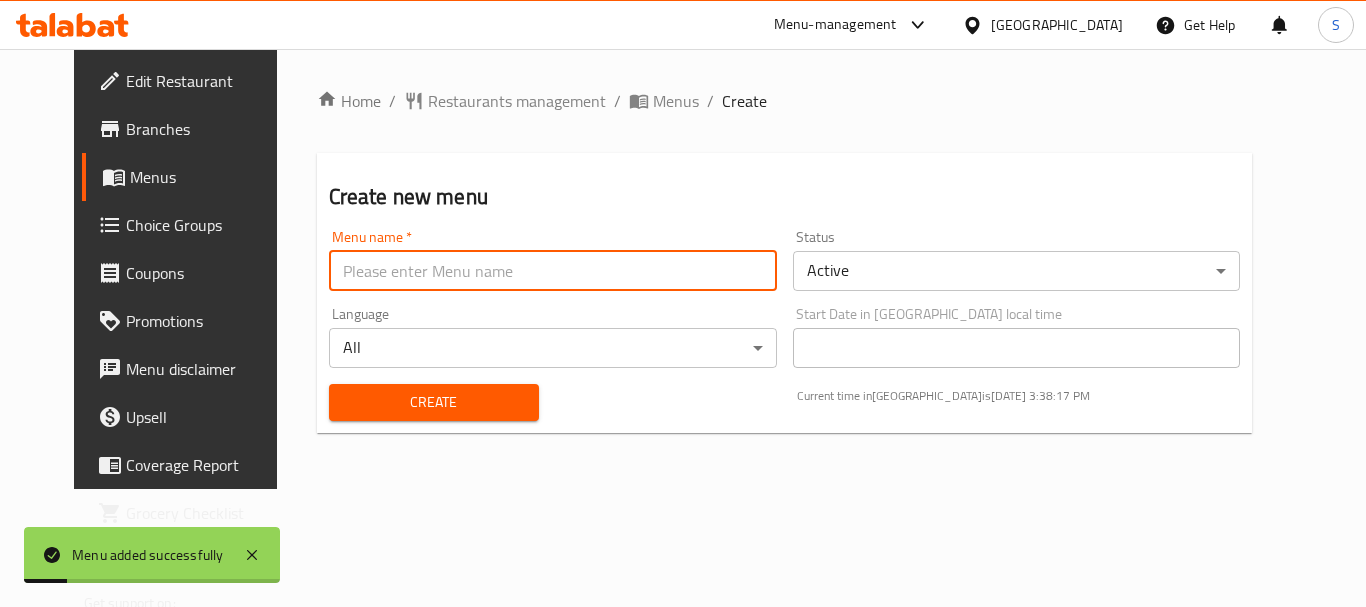 click on "Menus" at bounding box center (676, 101) 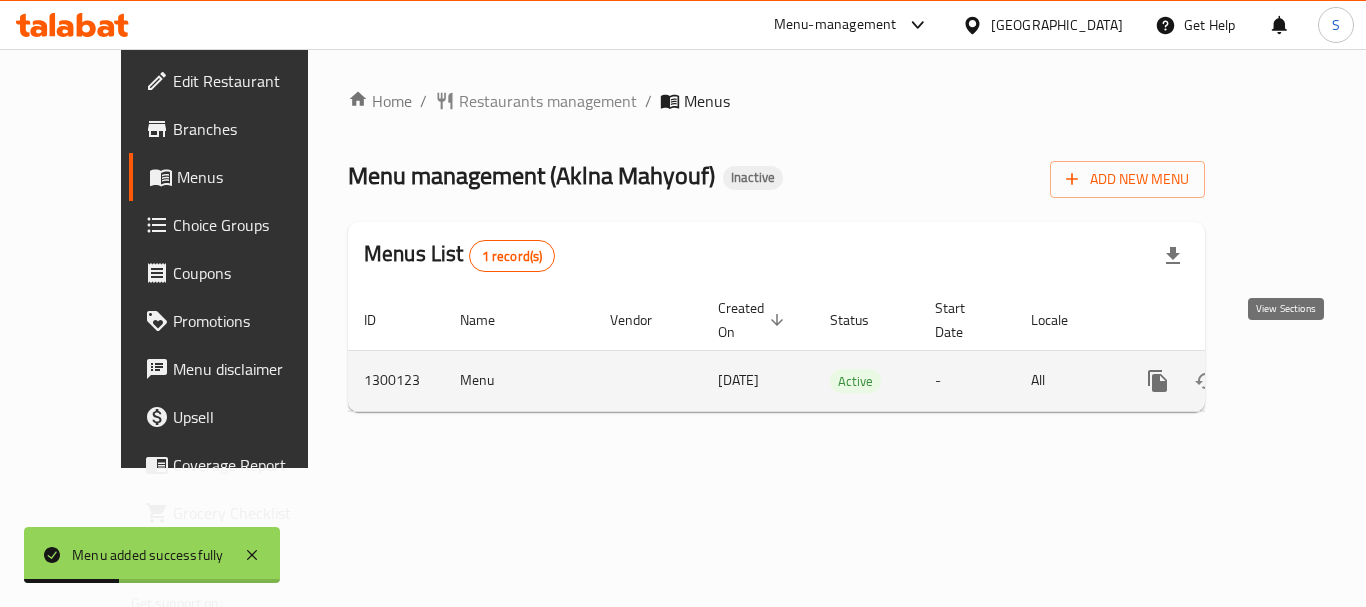 click 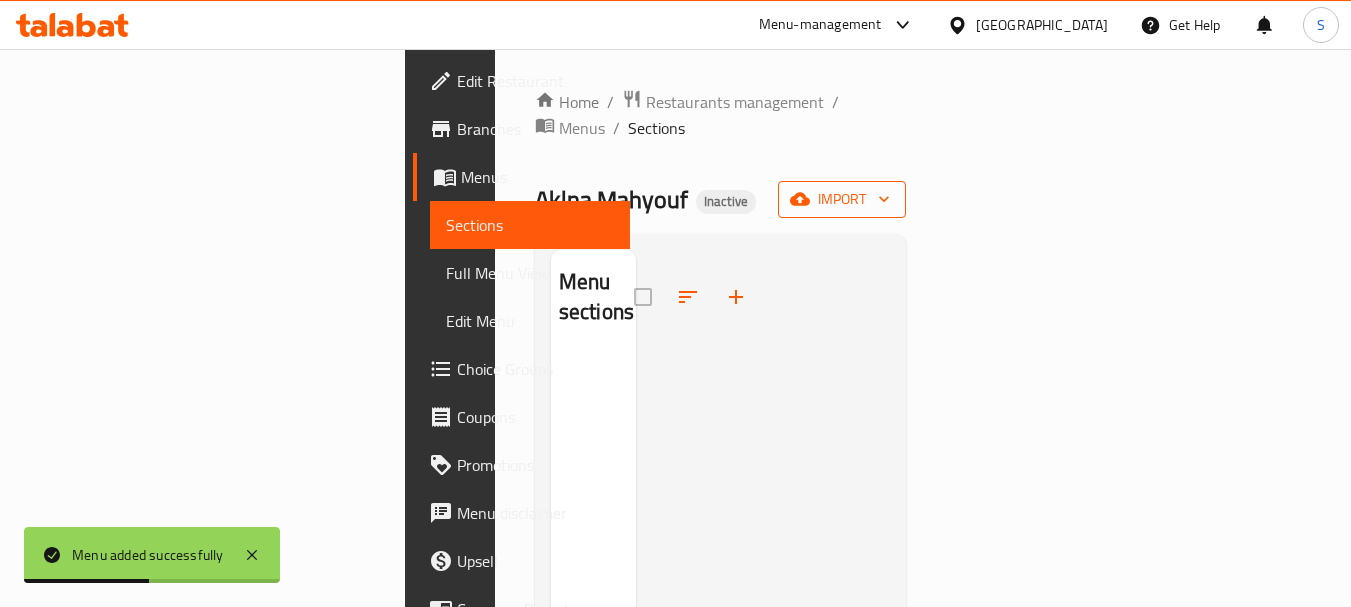 click on "import" at bounding box center [842, 199] 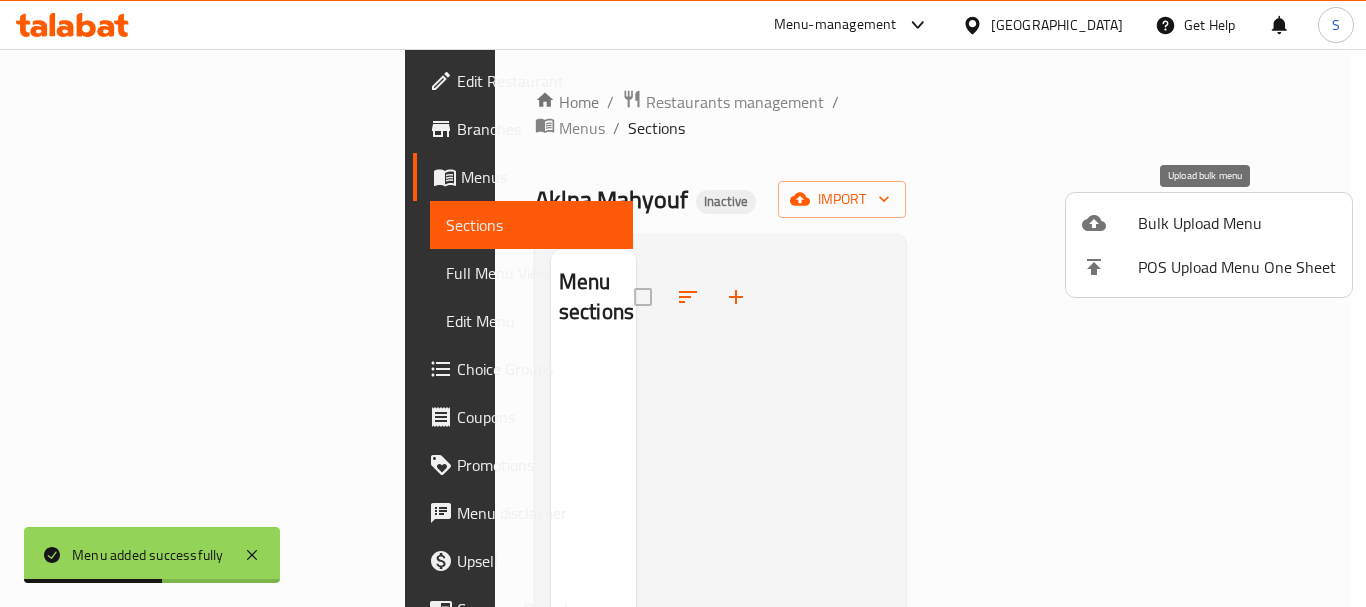 click on "Bulk Upload Menu" at bounding box center (1237, 223) 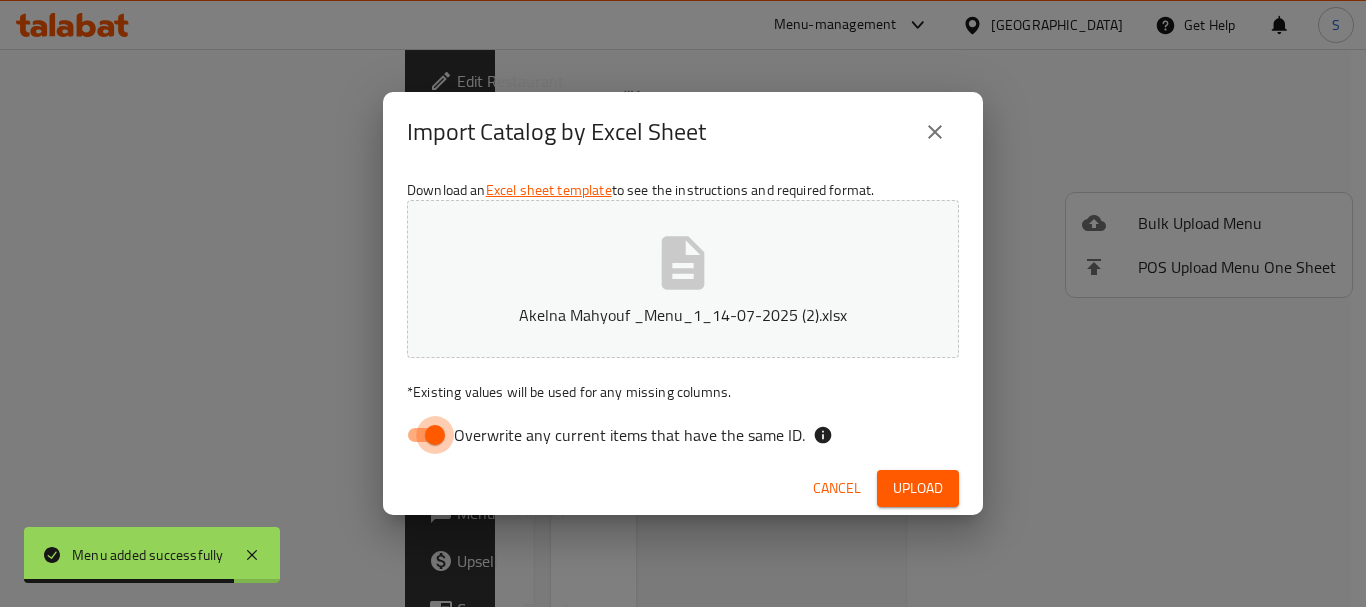 click on "Overwrite any current items that have the same ID." at bounding box center (435, 435) 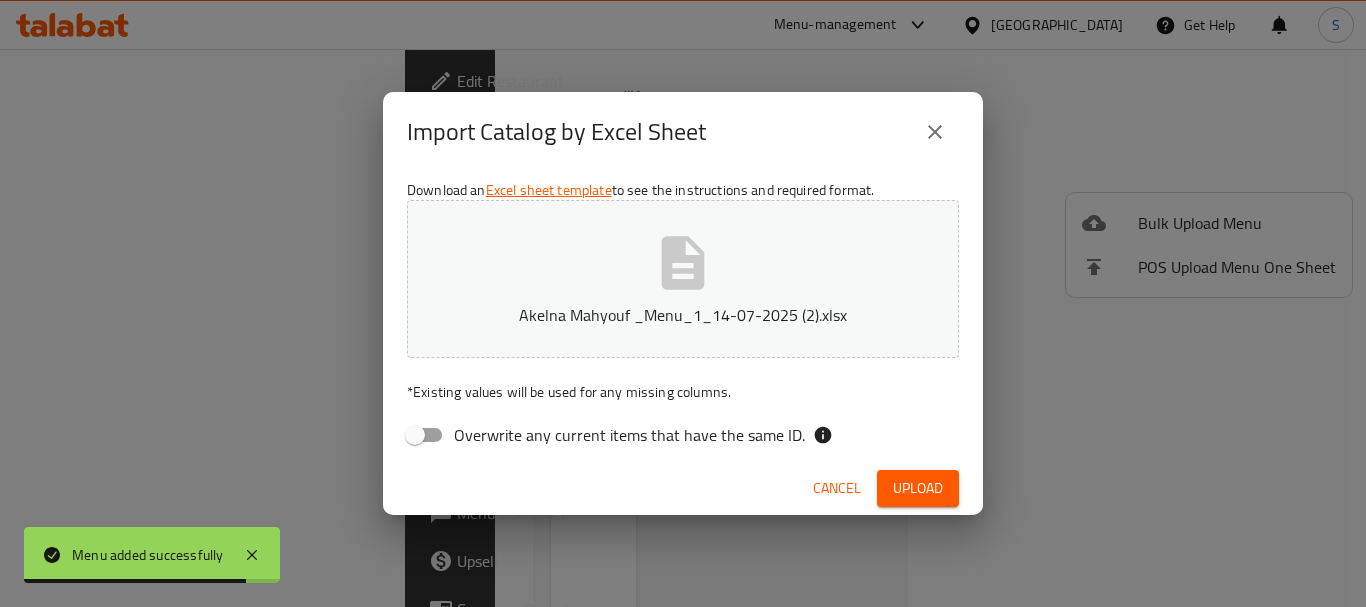 click on "Upload" at bounding box center (918, 488) 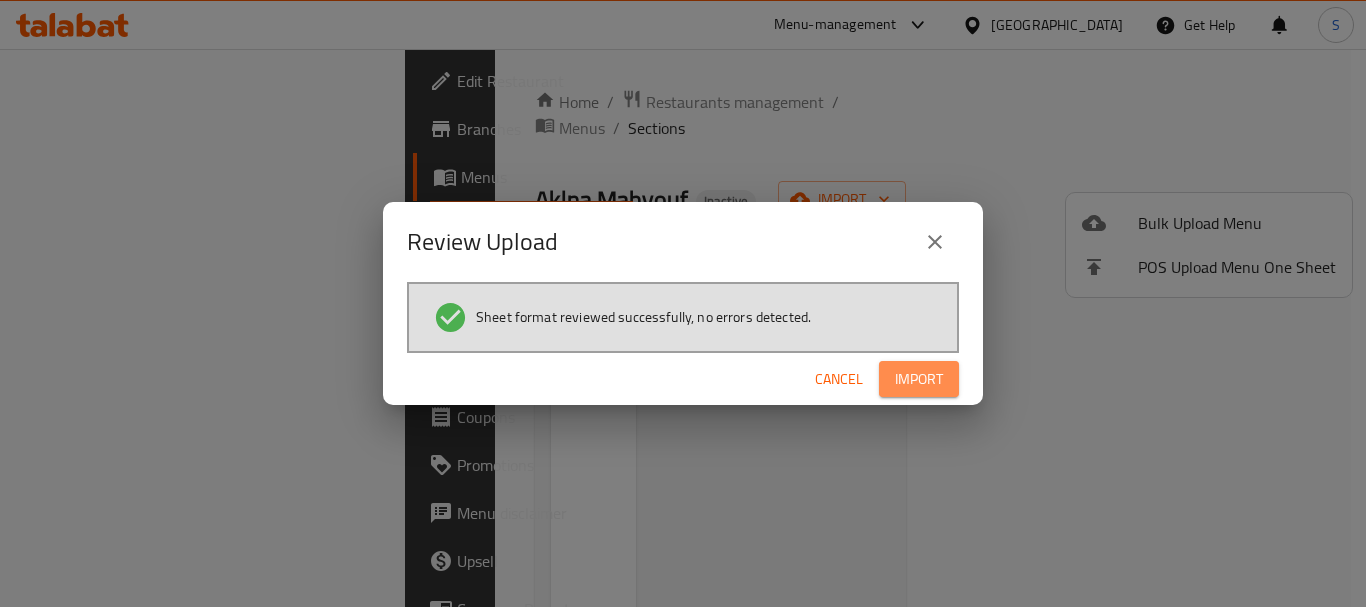 click on "Import" at bounding box center (919, 379) 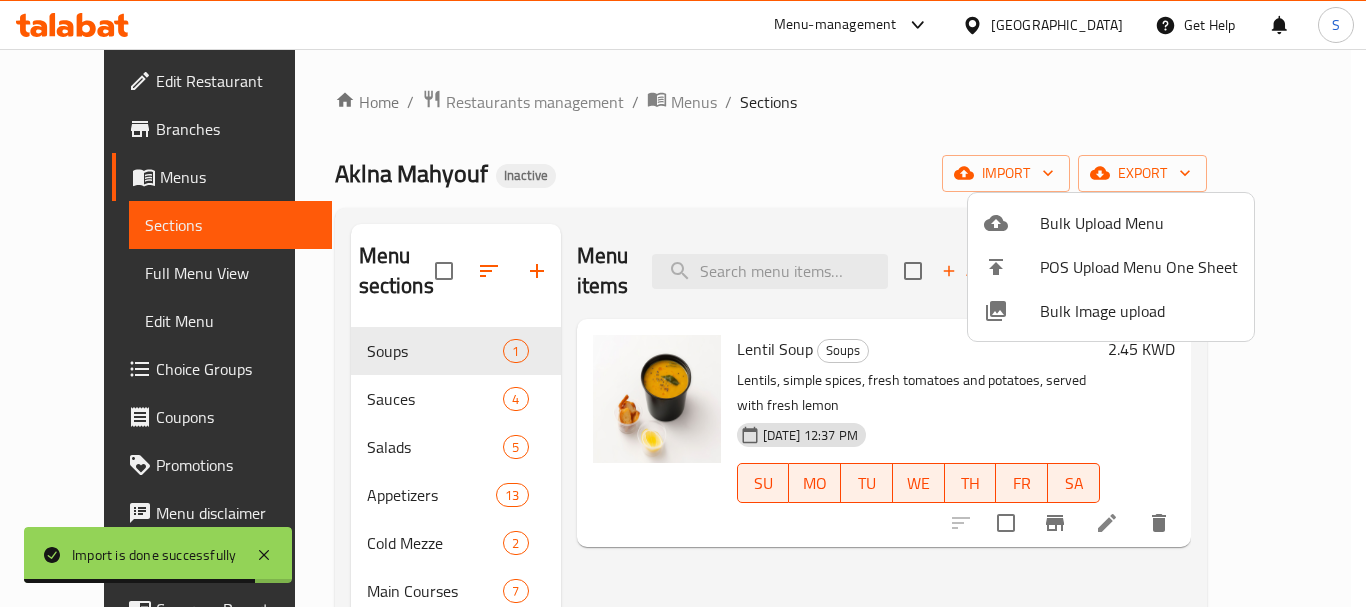 click at bounding box center (683, 303) 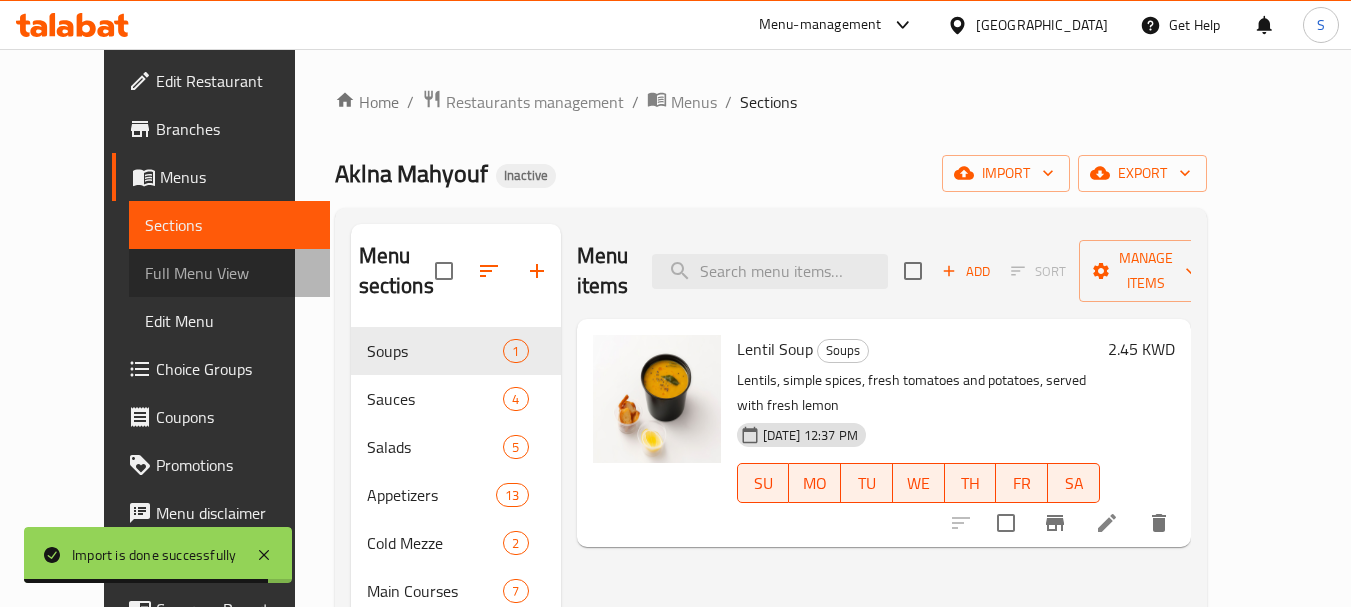 click on "Full Menu View" at bounding box center (229, 273) 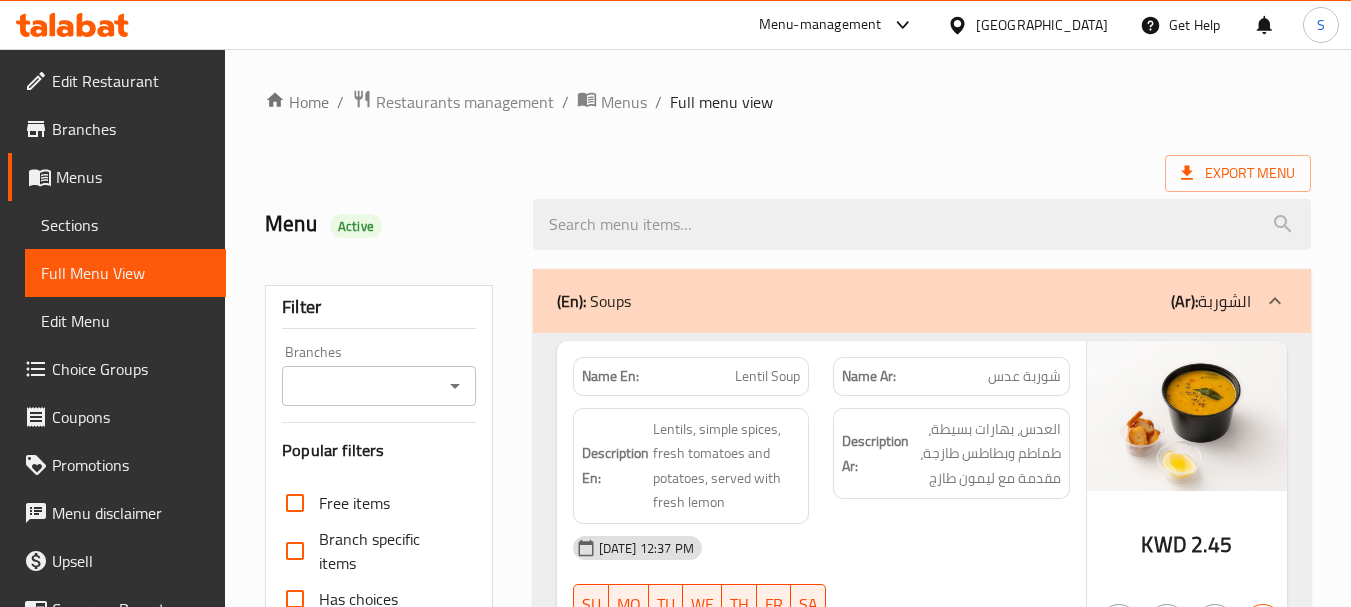 click on "Branches" at bounding box center [362, 386] 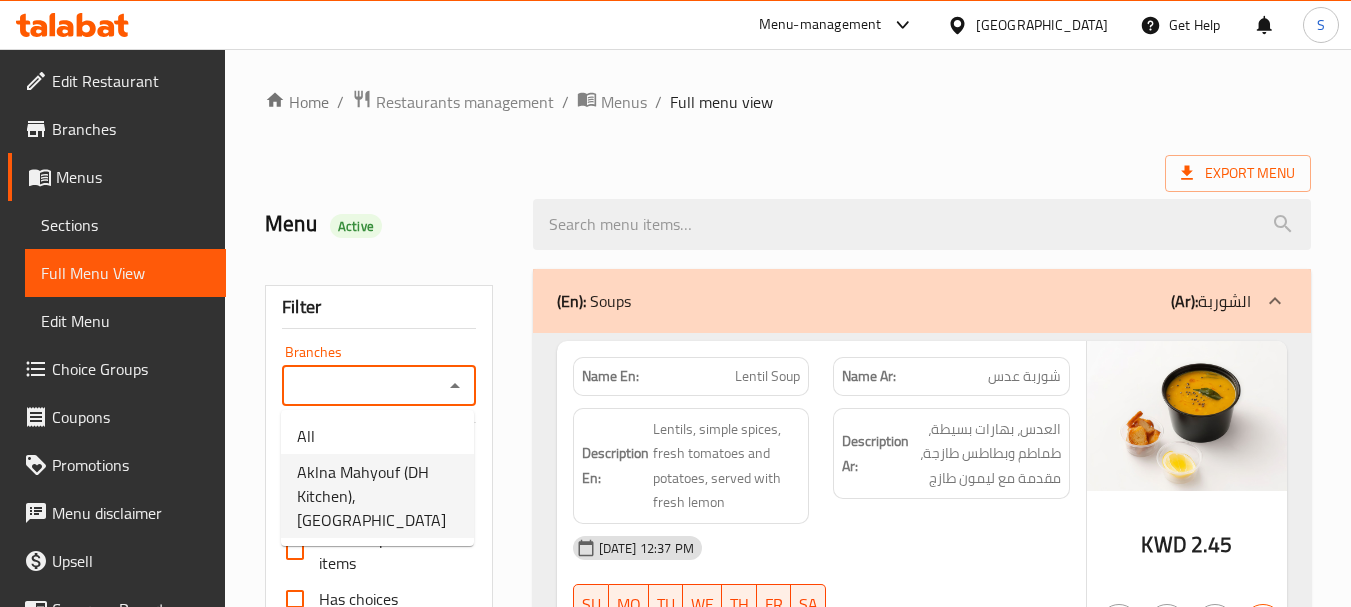 click on "Aklna Mahyouf (DH Kitchen), Salmiya" at bounding box center [377, 496] 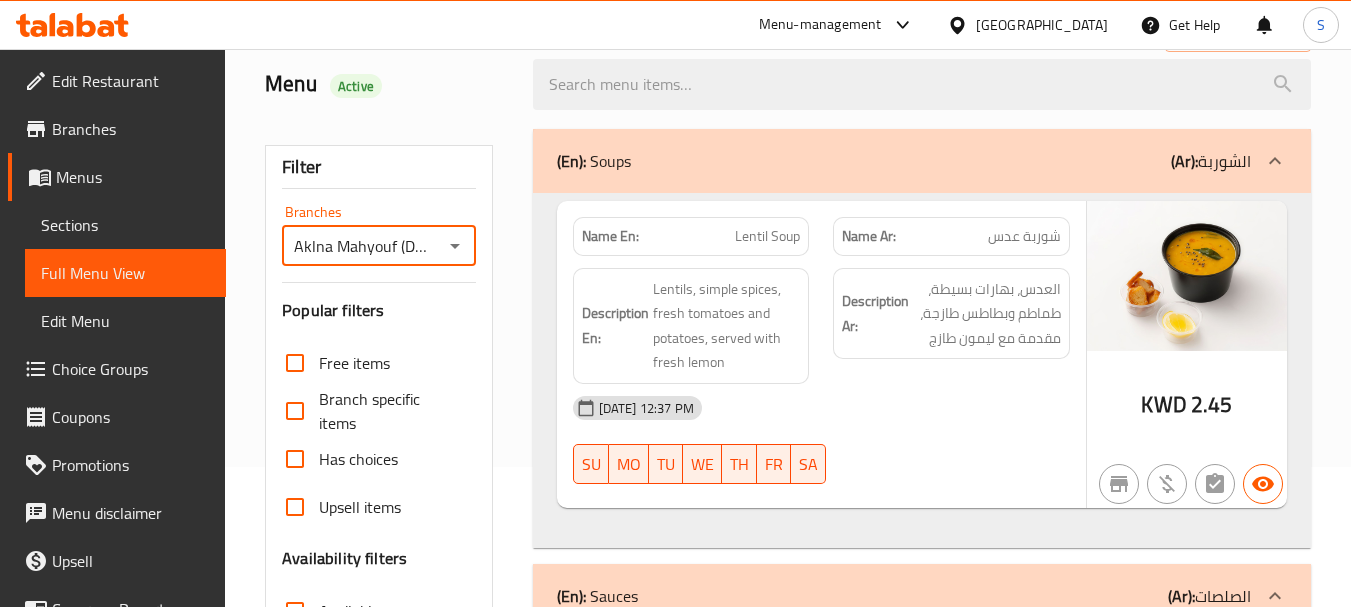 scroll, scrollTop: 400, scrollLeft: 0, axis: vertical 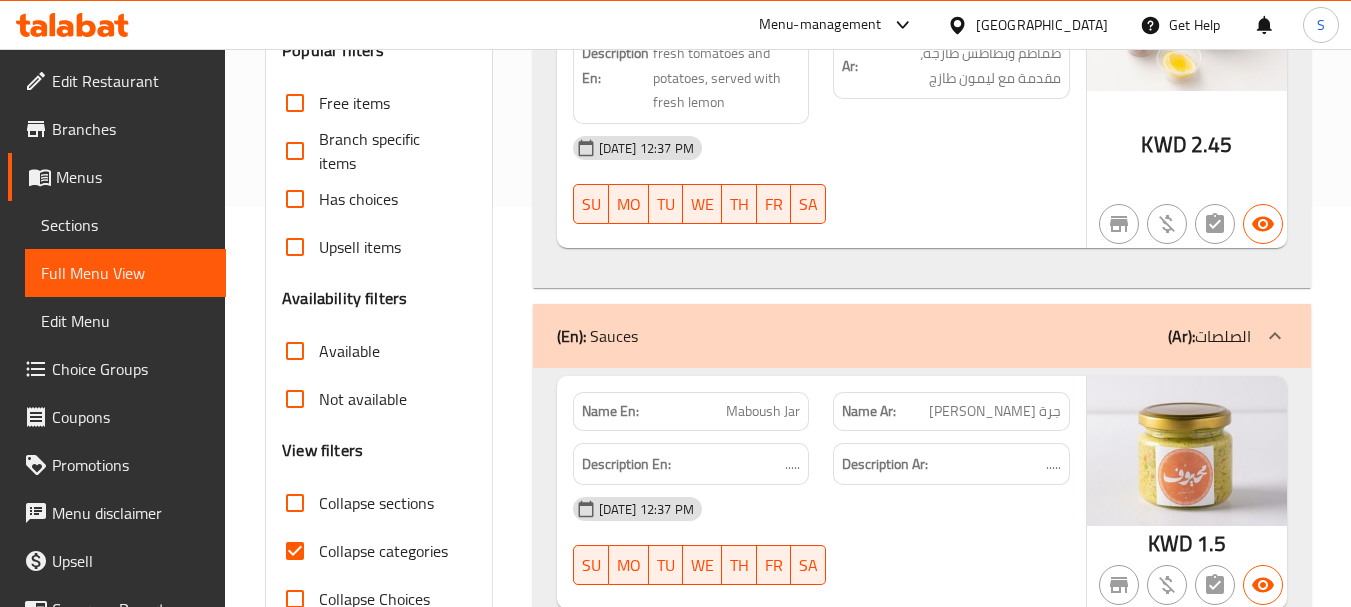 click on "Collapse sections" at bounding box center (295, 503) 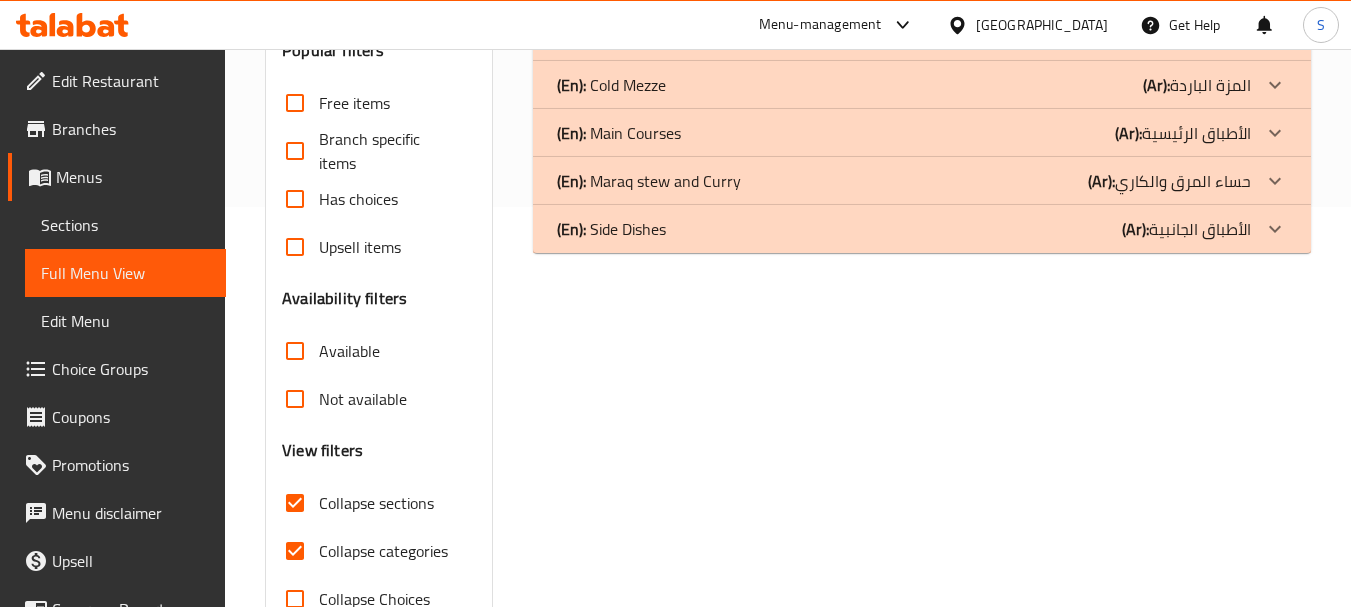 click on "Not available" at bounding box center (295, 399) 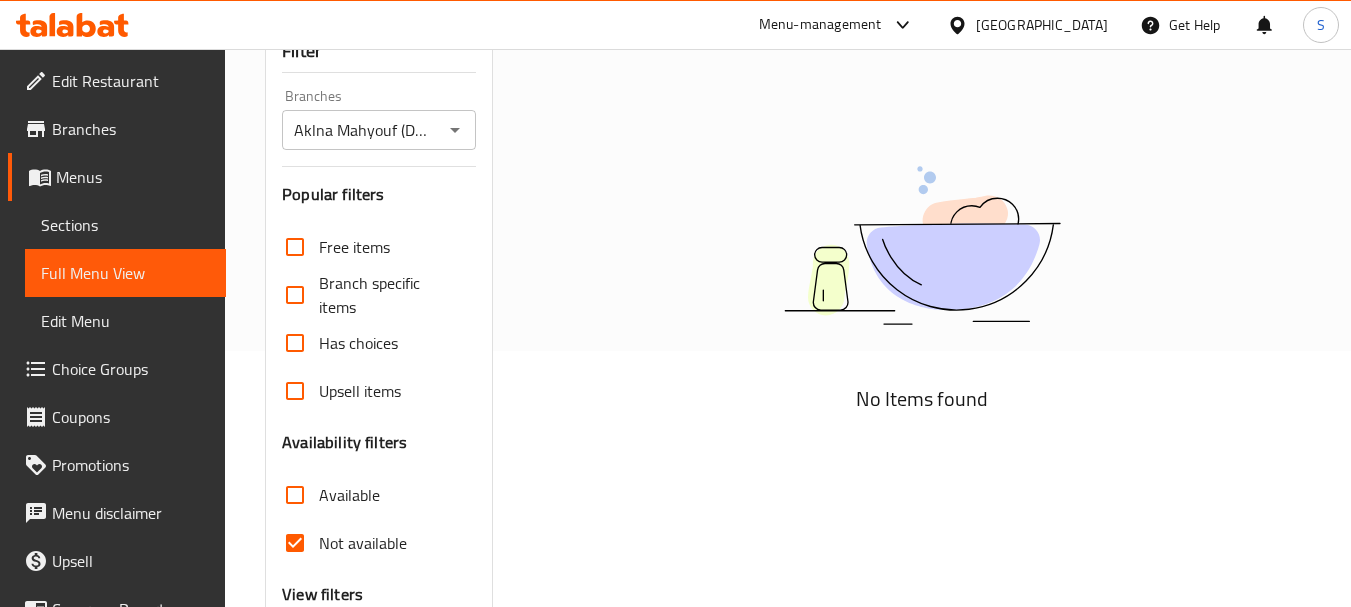 scroll, scrollTop: 0, scrollLeft: 0, axis: both 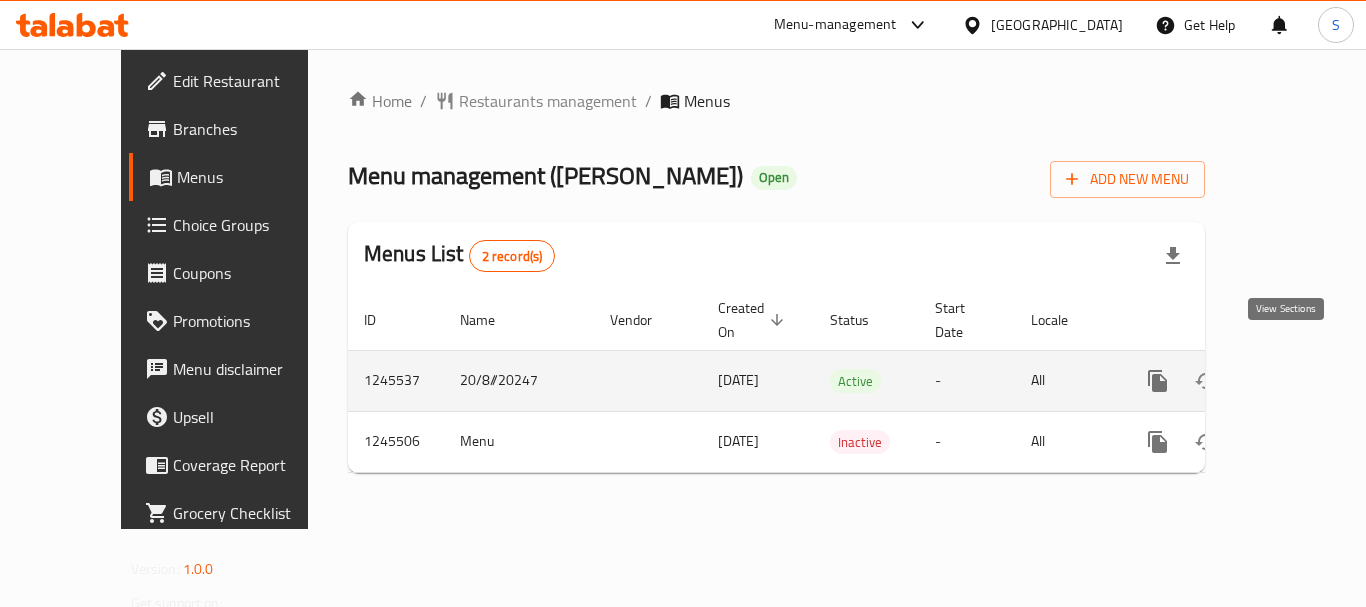 click 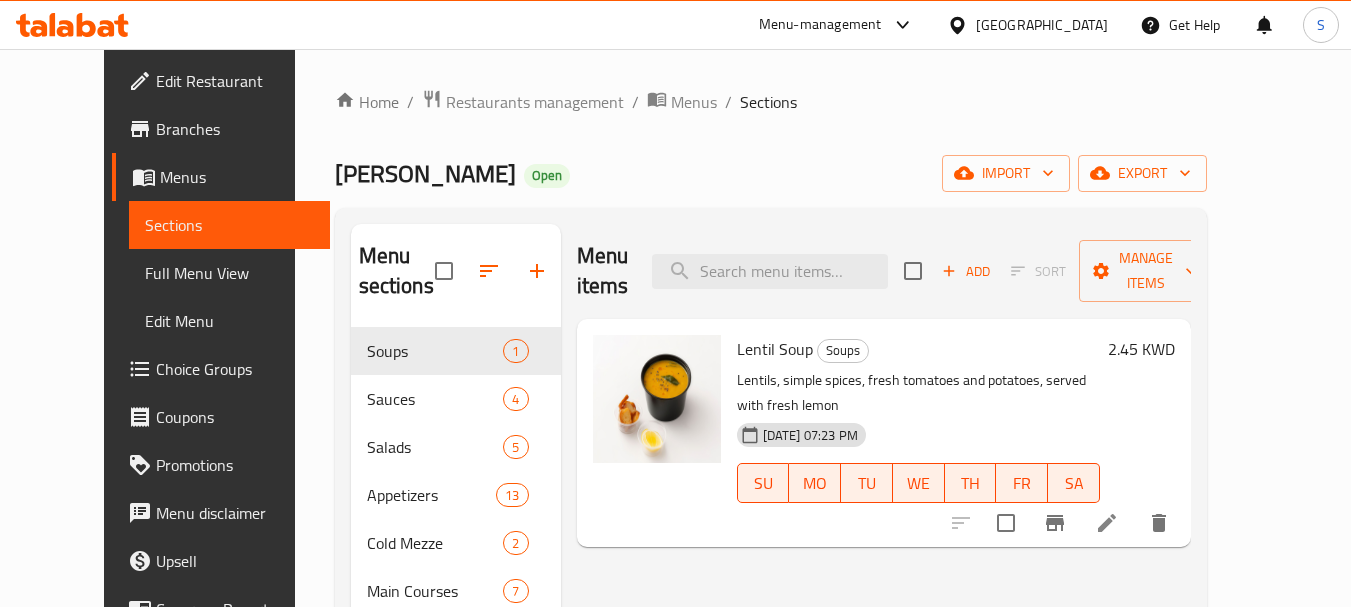 click on "Full Menu View" at bounding box center [229, 273] 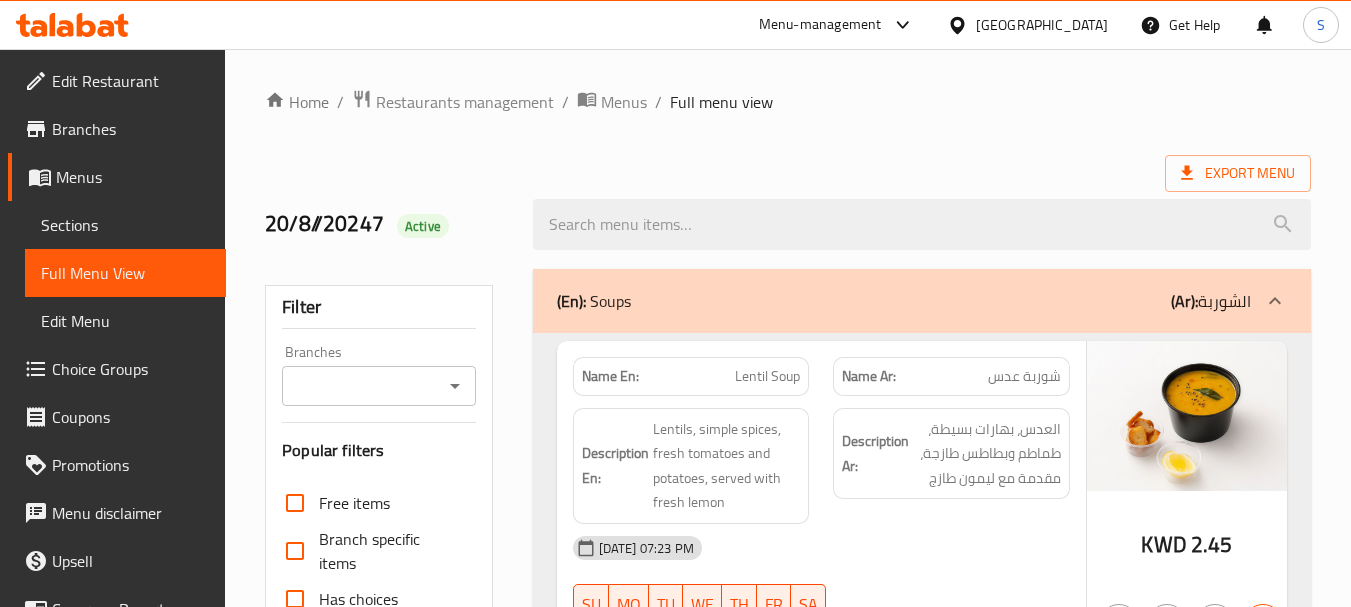click on "Branches" at bounding box center [362, 386] 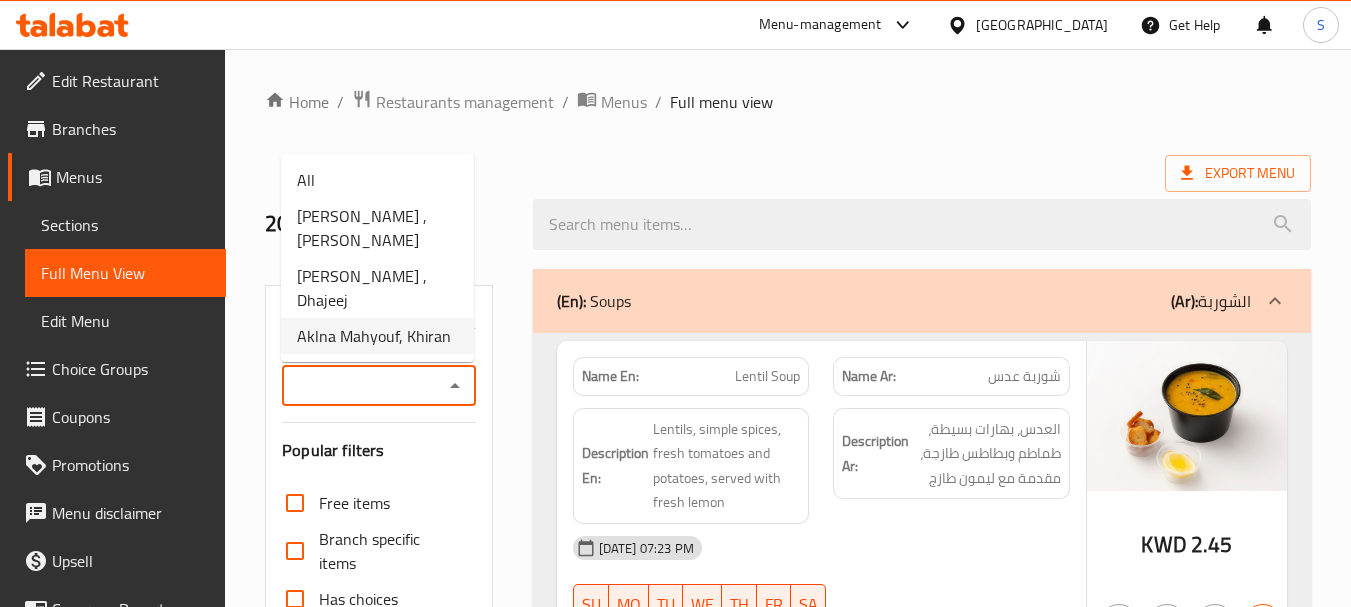 click on "Aklna Mahyouf, Khiran" at bounding box center [374, 336] 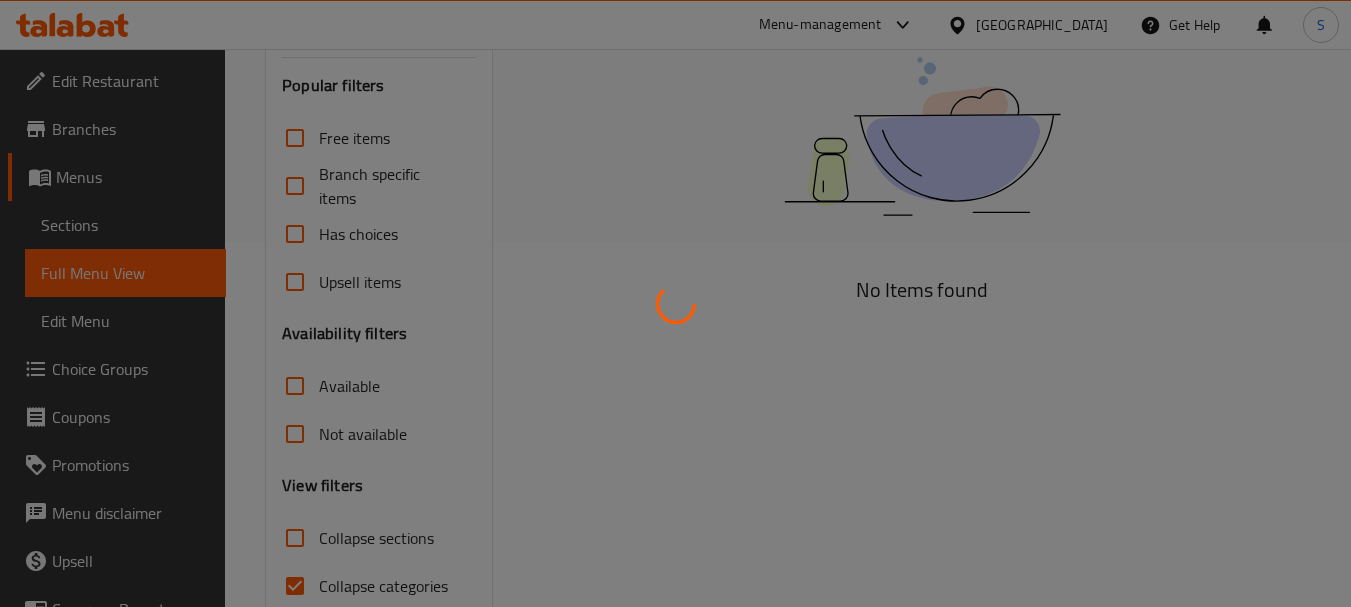 scroll, scrollTop: 457, scrollLeft: 0, axis: vertical 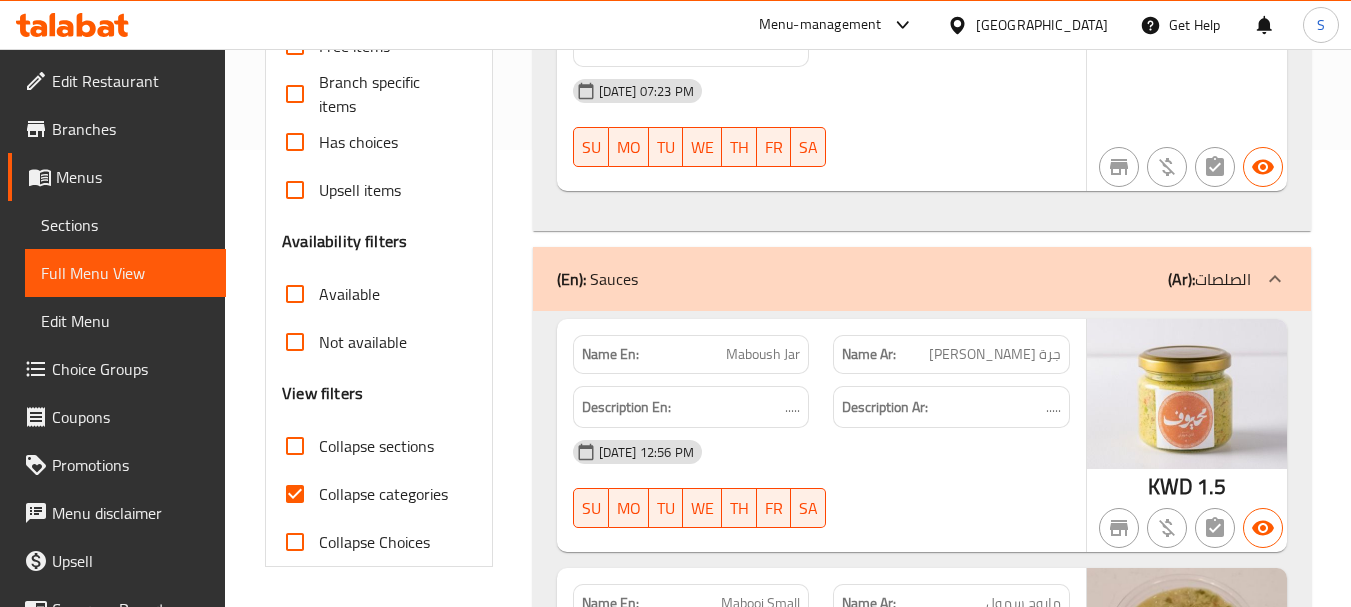 click on "Collapse sections" at bounding box center [295, 446] 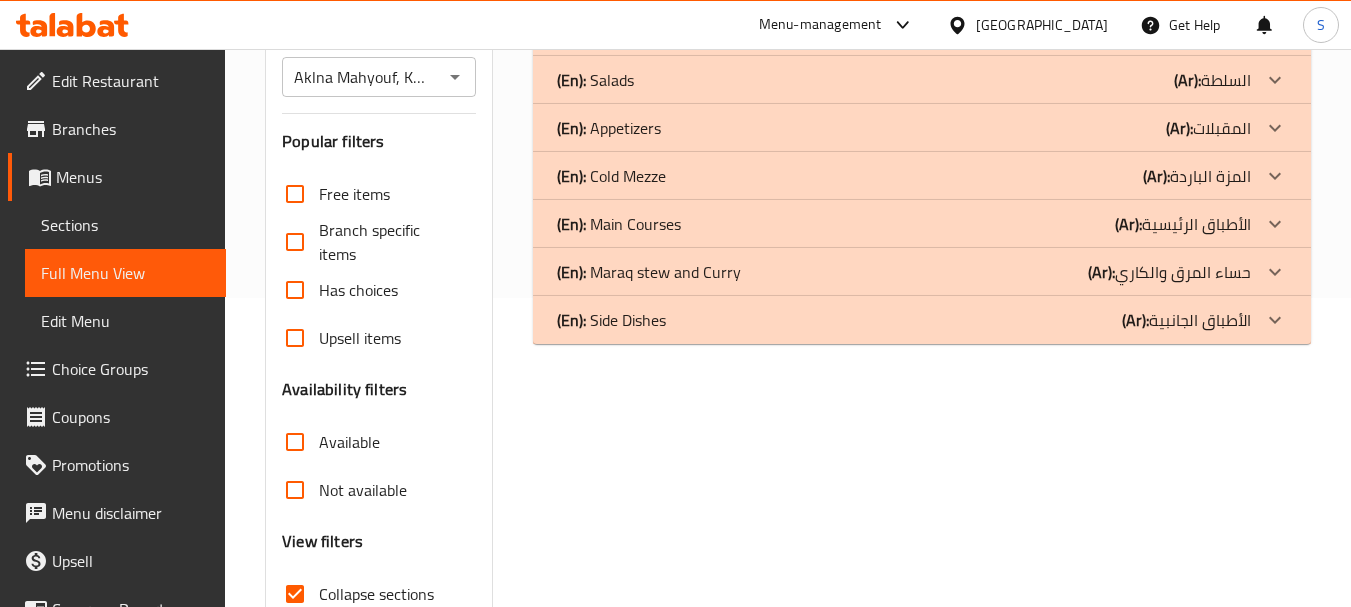 scroll, scrollTop: 357, scrollLeft: 0, axis: vertical 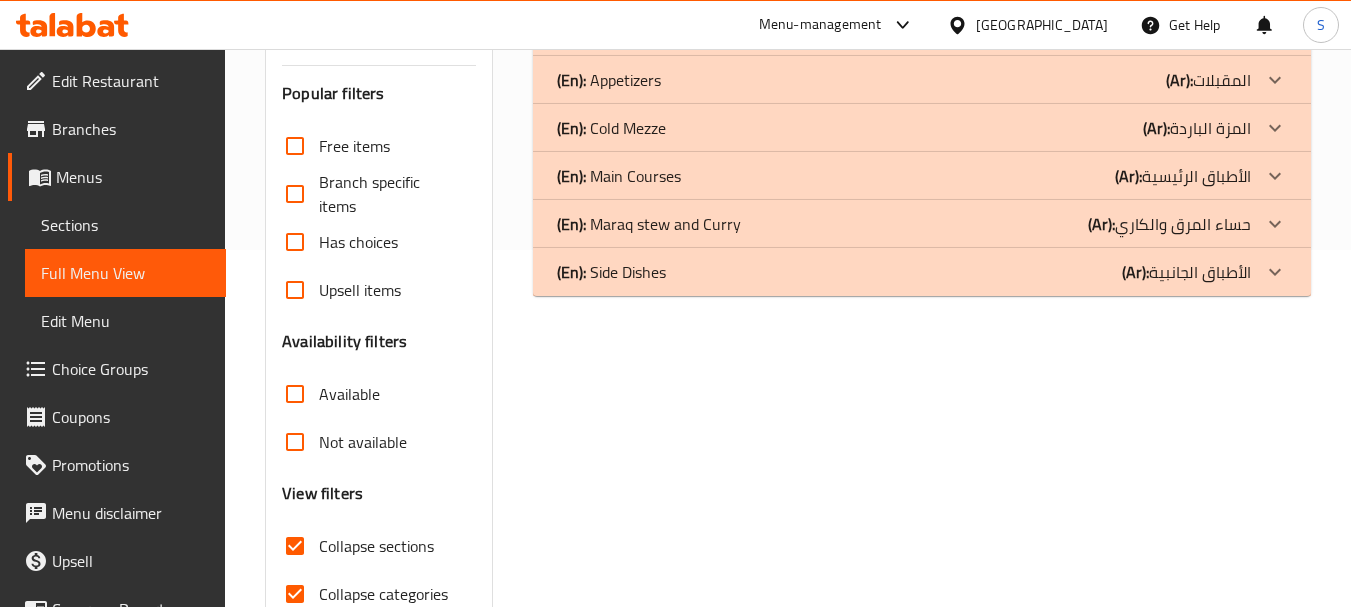 click on "Not available" at bounding box center [295, 442] 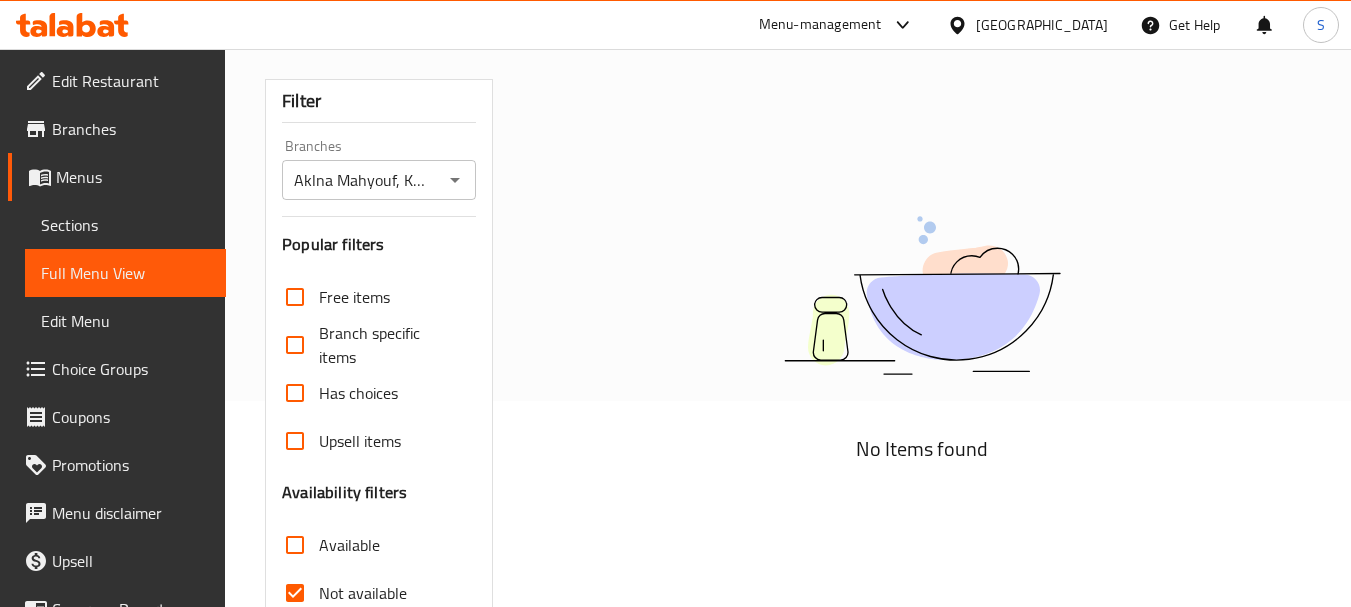 scroll, scrollTop: 0, scrollLeft: 0, axis: both 